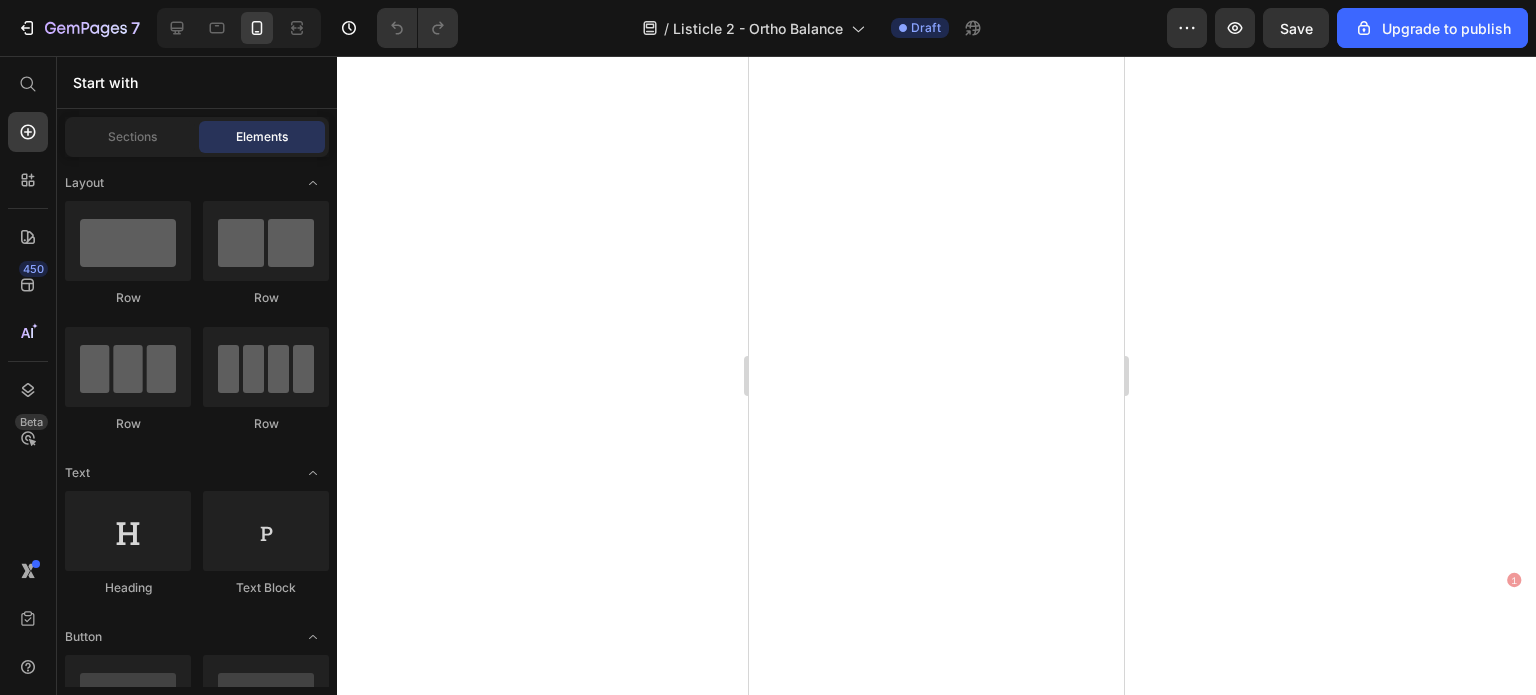 scroll, scrollTop: 0, scrollLeft: 0, axis: both 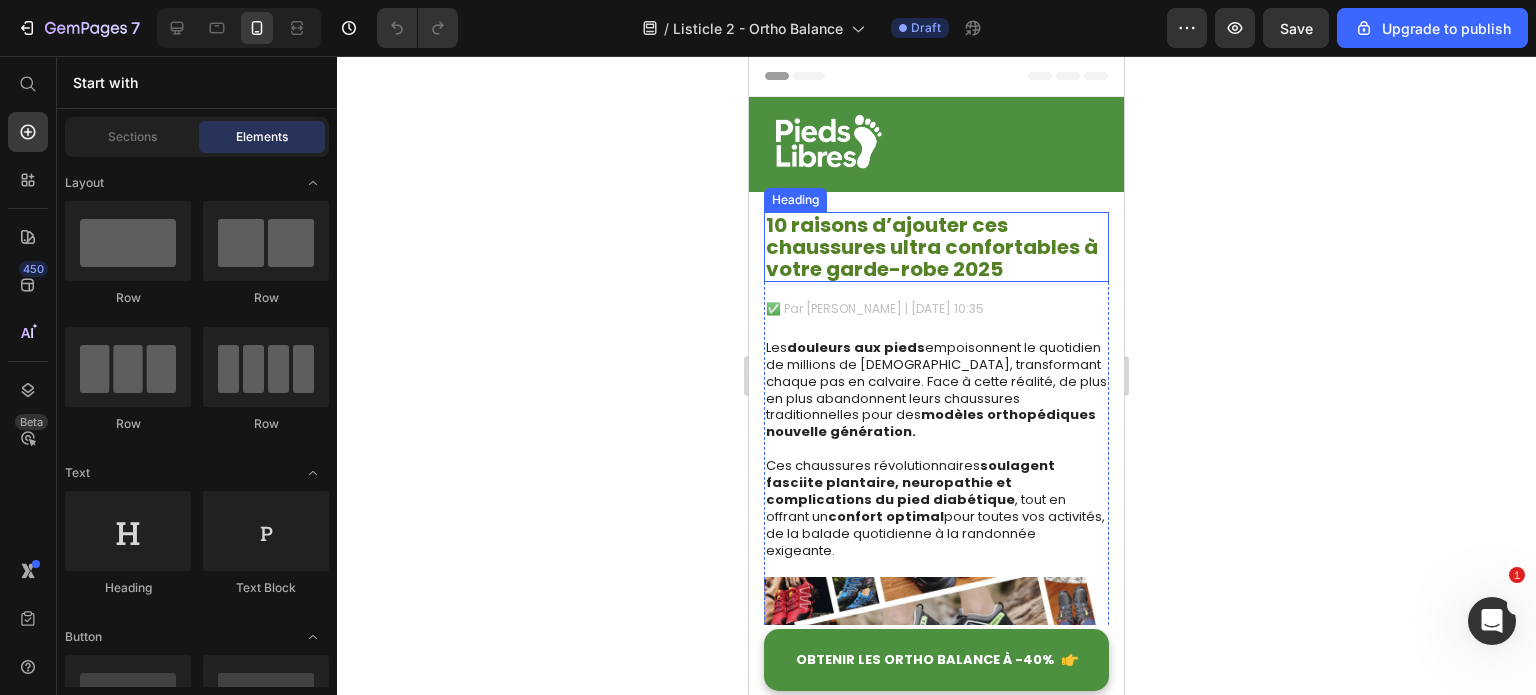 click on "10 raisons d’ajouter ces chaussures ultra confortables à votre garde-robe 2025" at bounding box center (932, 247) 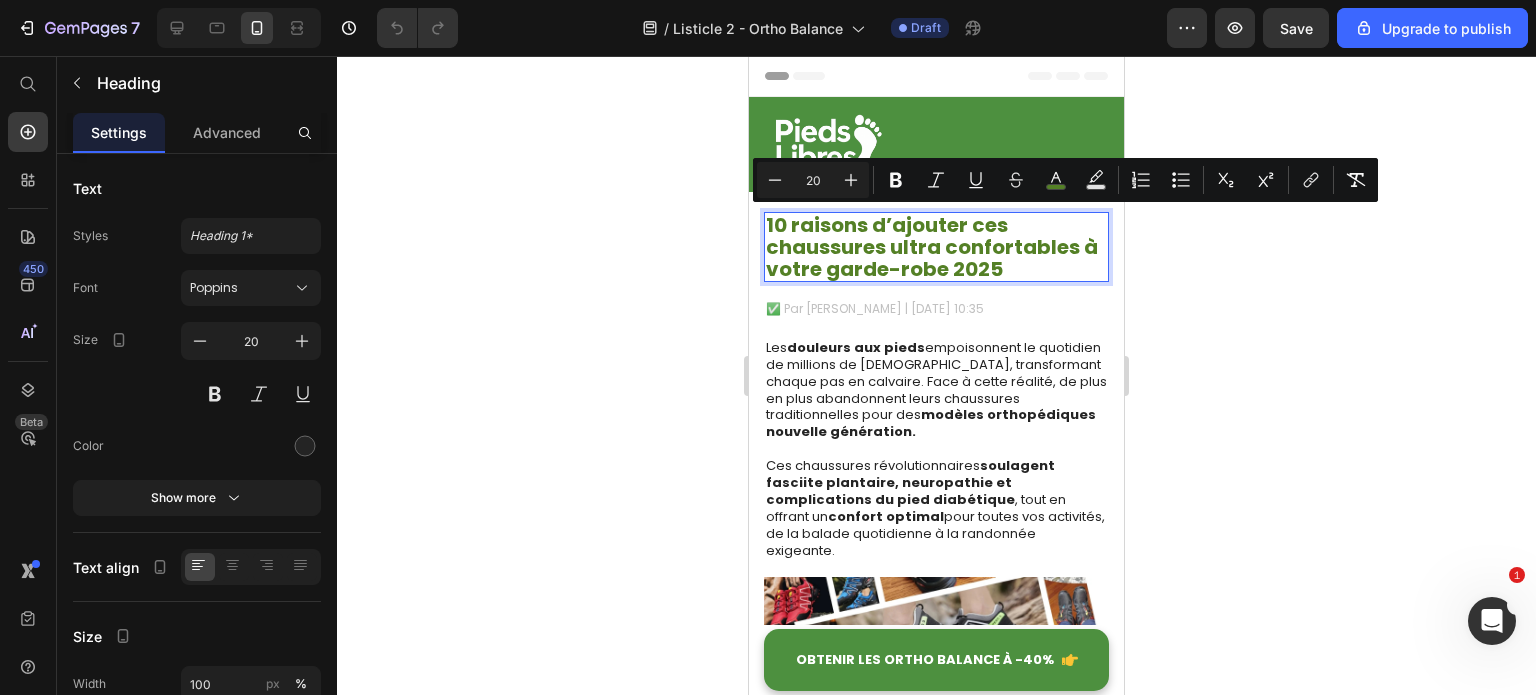 scroll, scrollTop: 0, scrollLeft: 0, axis: both 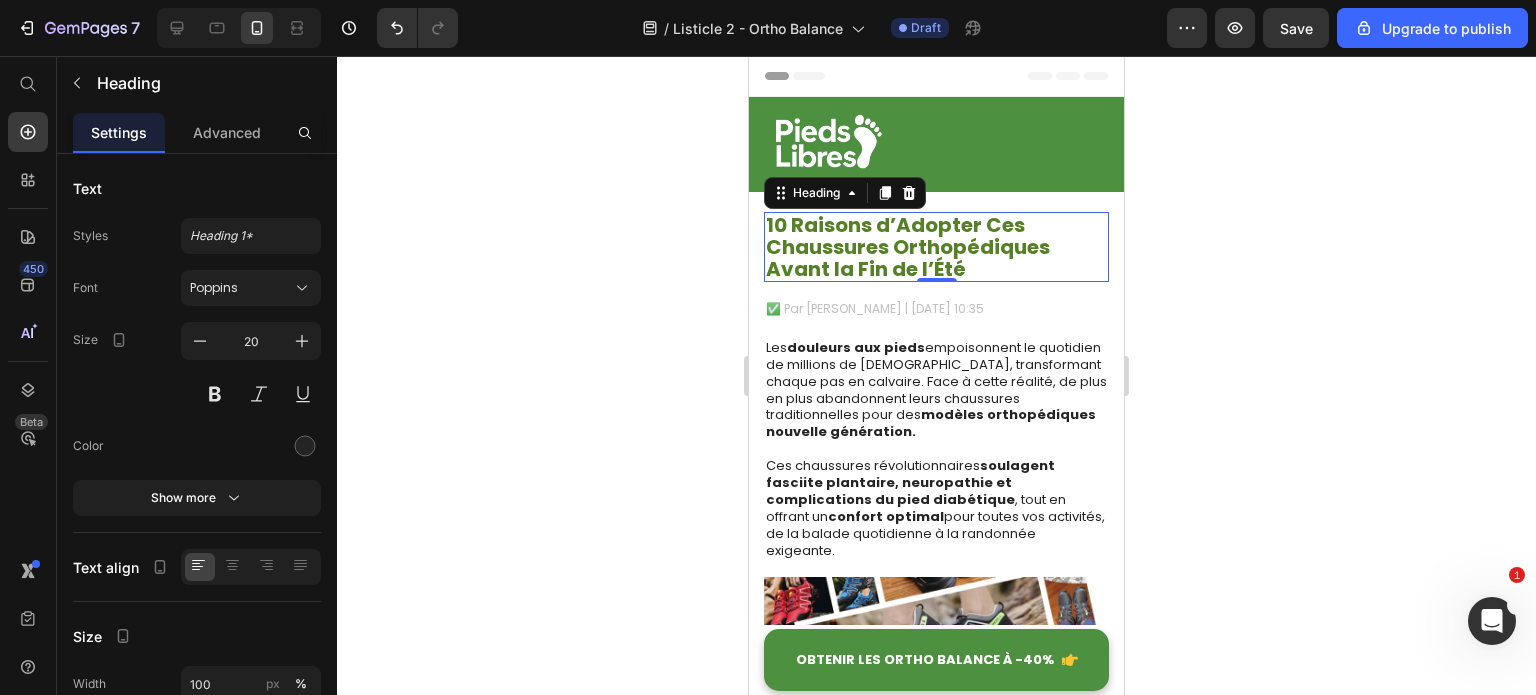 click 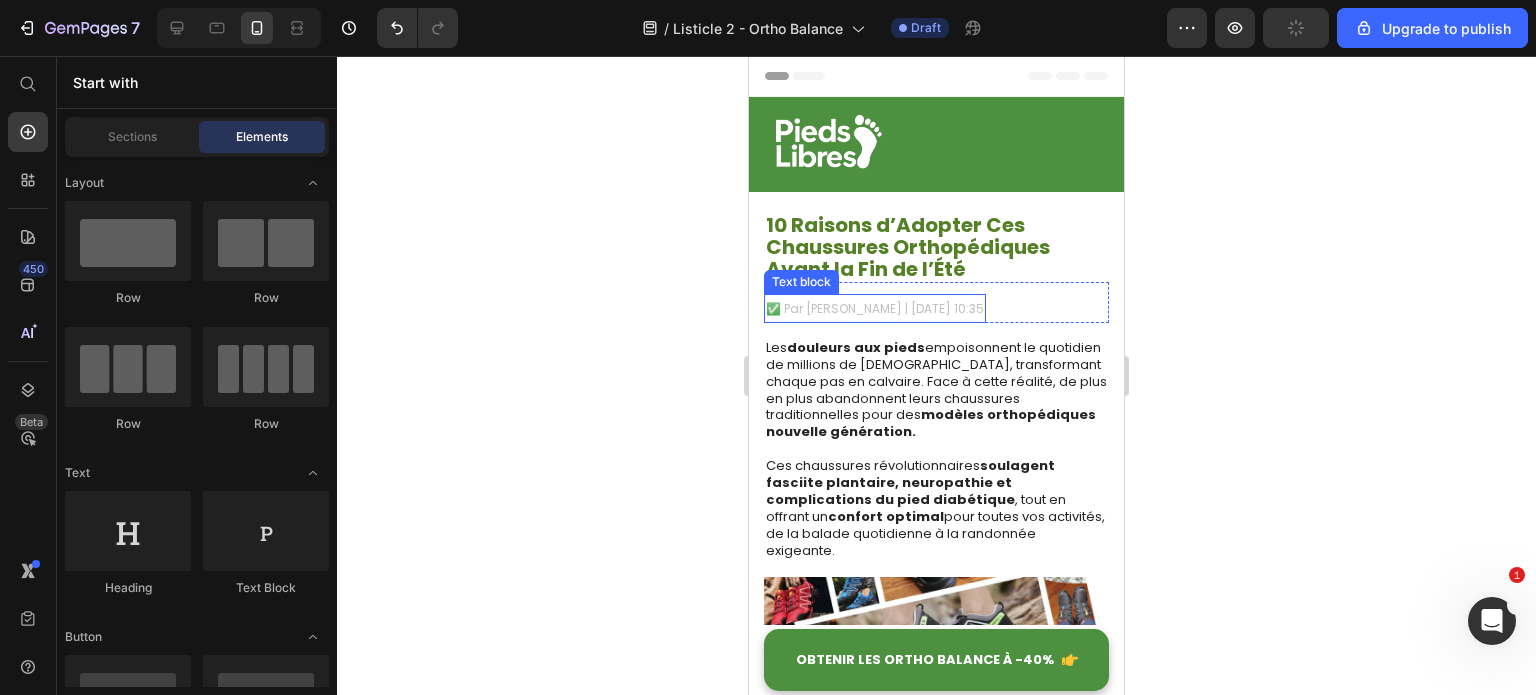 click on "✅ Par [PERSON_NAME] | [DATE] 10:35" at bounding box center [875, 308] 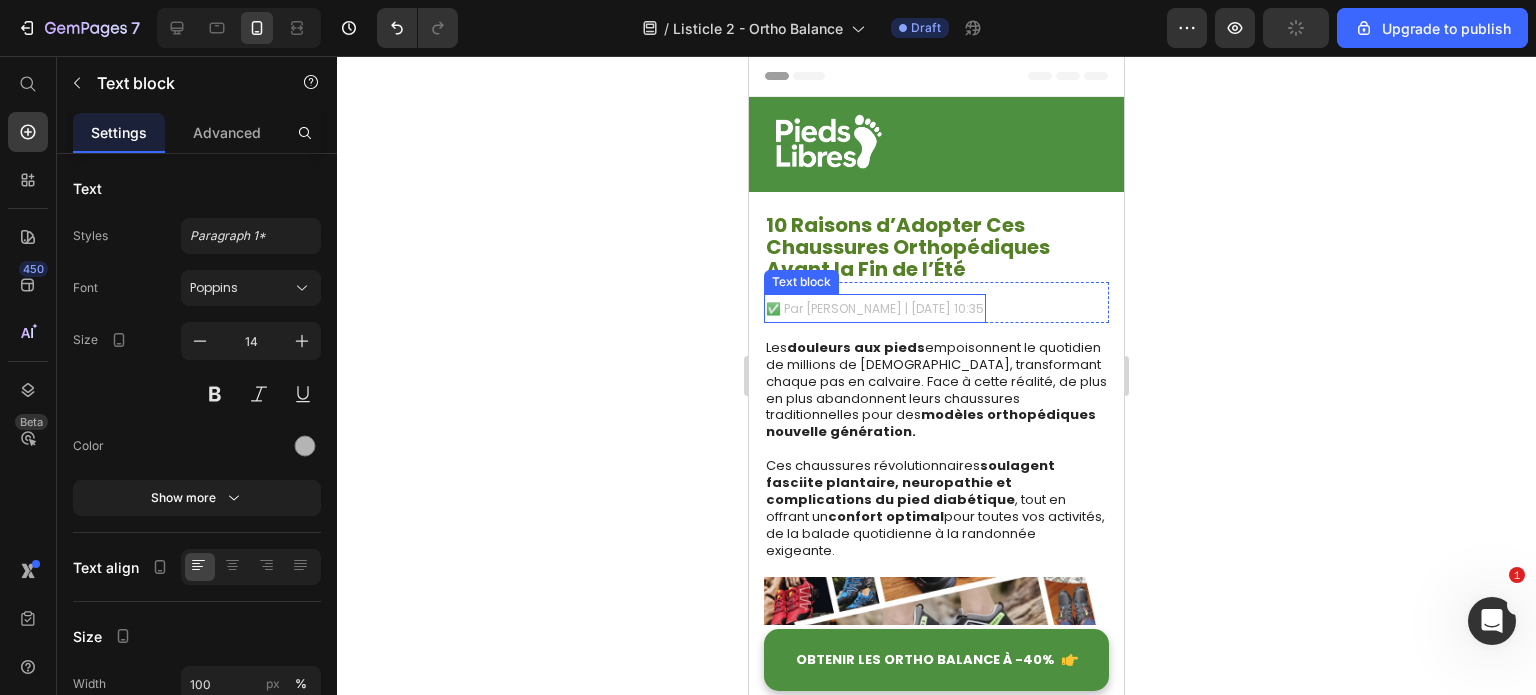 click on "✅ Par [PERSON_NAME] | [DATE] 10:35" at bounding box center [875, 308] 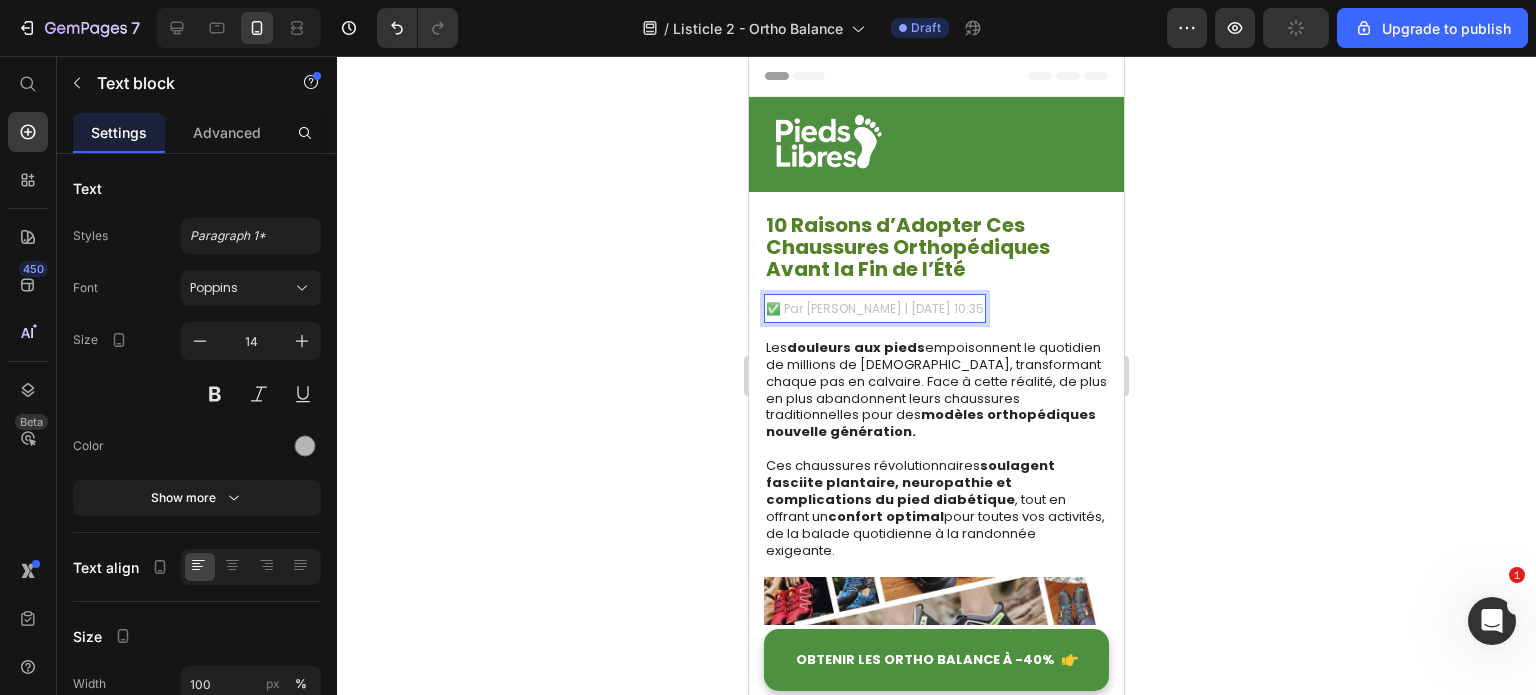 click on "✅ Par [PERSON_NAME] | [DATE] 10:35" at bounding box center (875, 308) 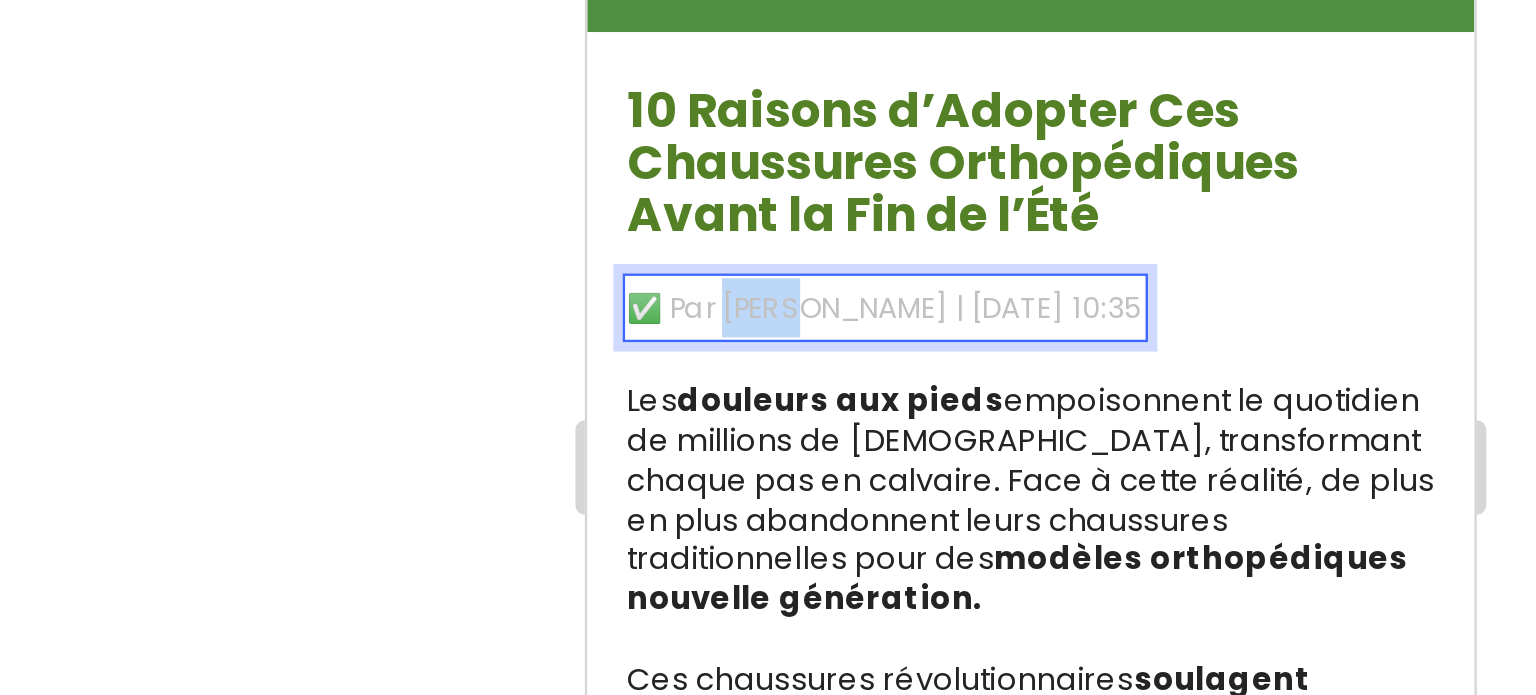 drag, startPoint x: 682, startPoint y: -40, endPoint x: 648, endPoint y: -39, distance: 34.0147 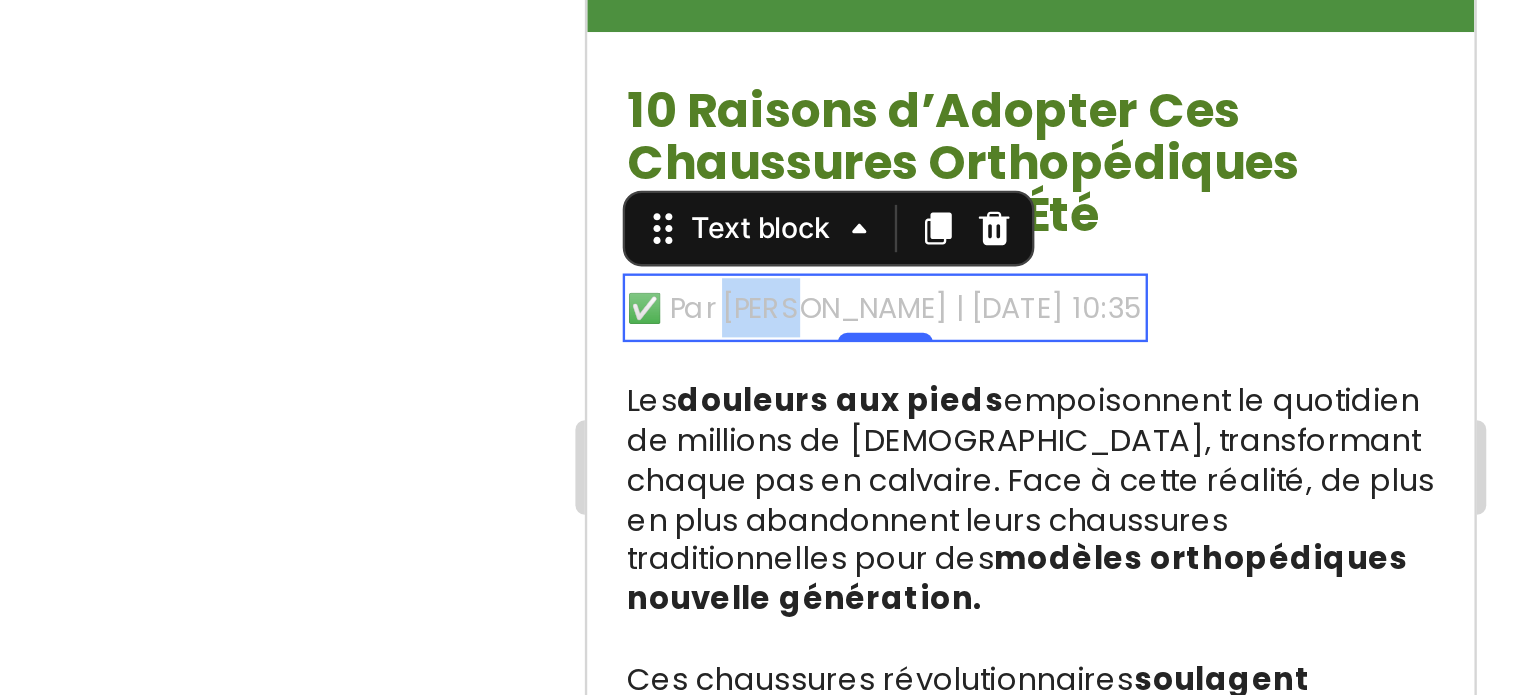 click on "✅ Par [PERSON_NAME] | [DATE] 10:35" at bounding box center (713, -37) 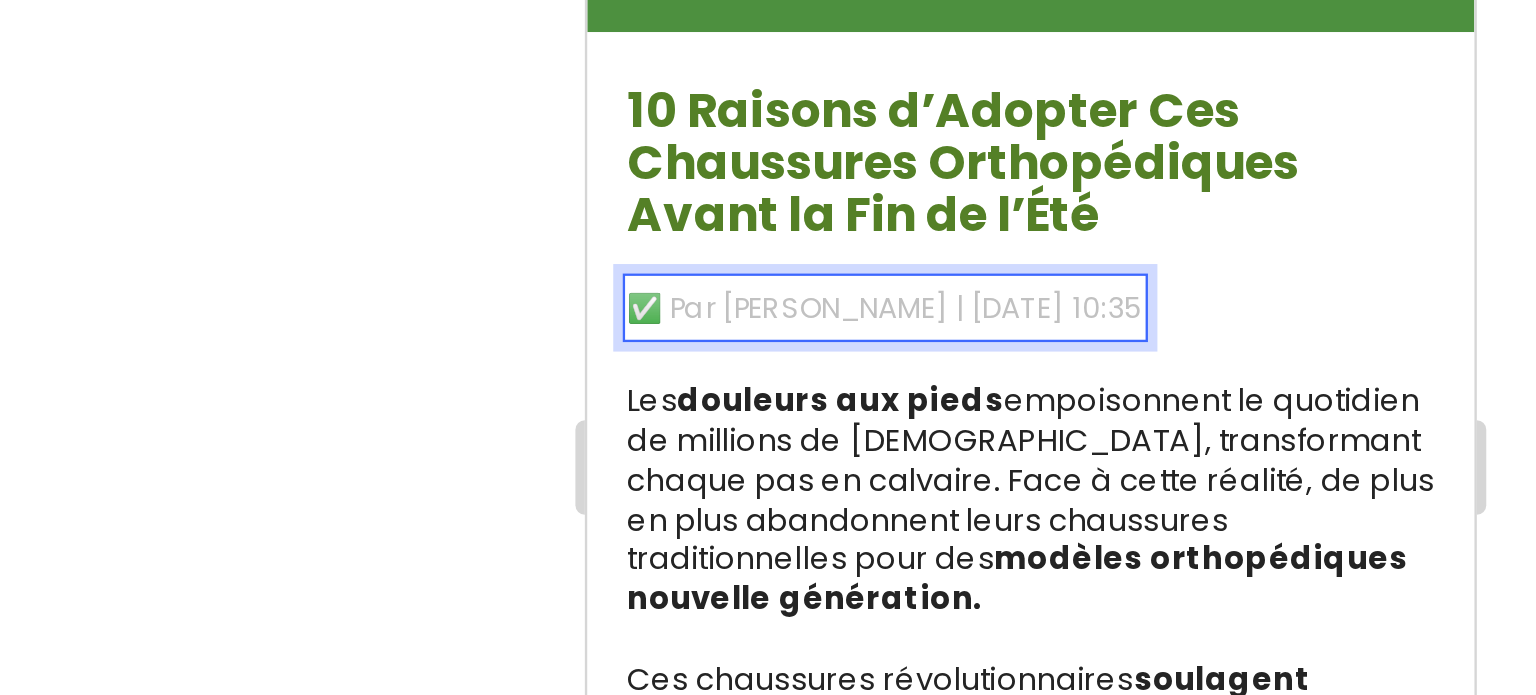 click on "✅ Par [PERSON_NAME] | [DATE] 10:35" at bounding box center [713, -37] 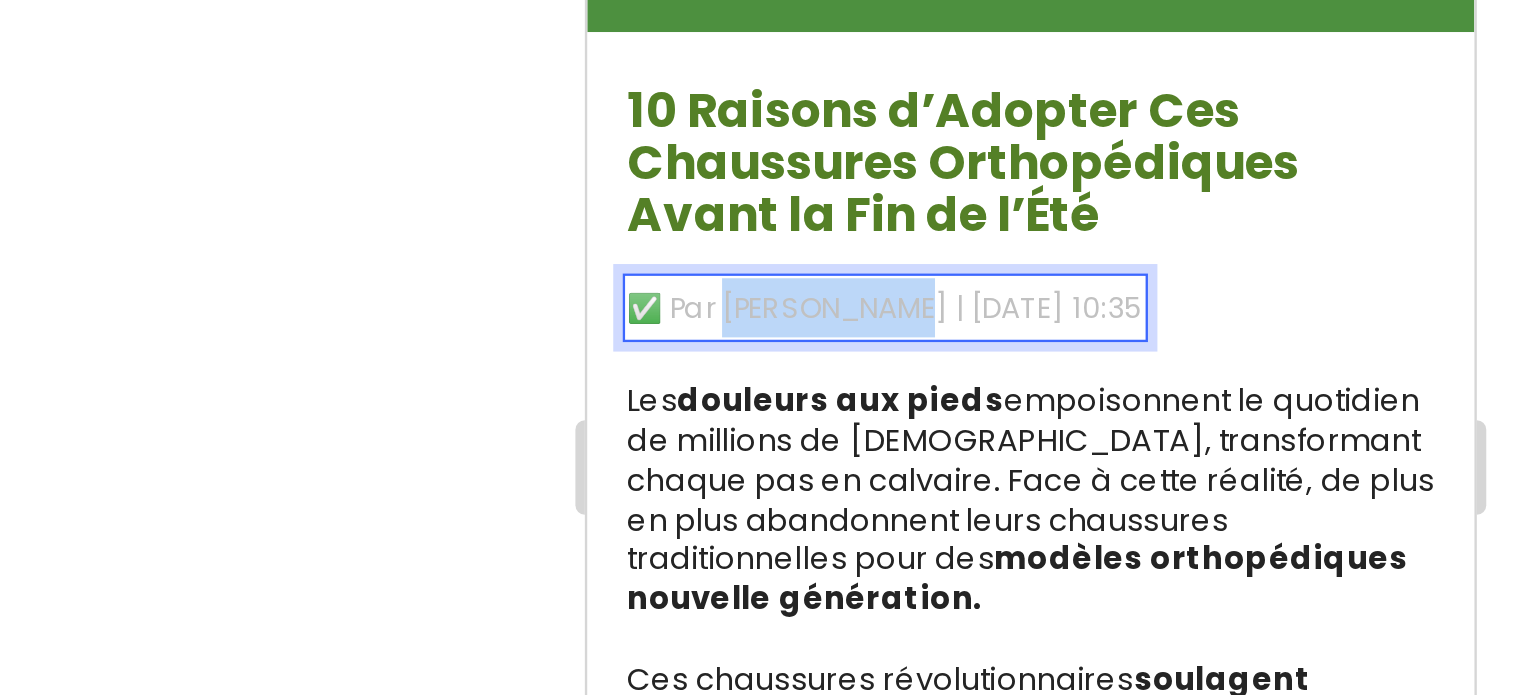 drag, startPoint x: 723, startPoint y: -35, endPoint x: 646, endPoint y: -36, distance: 77.00649 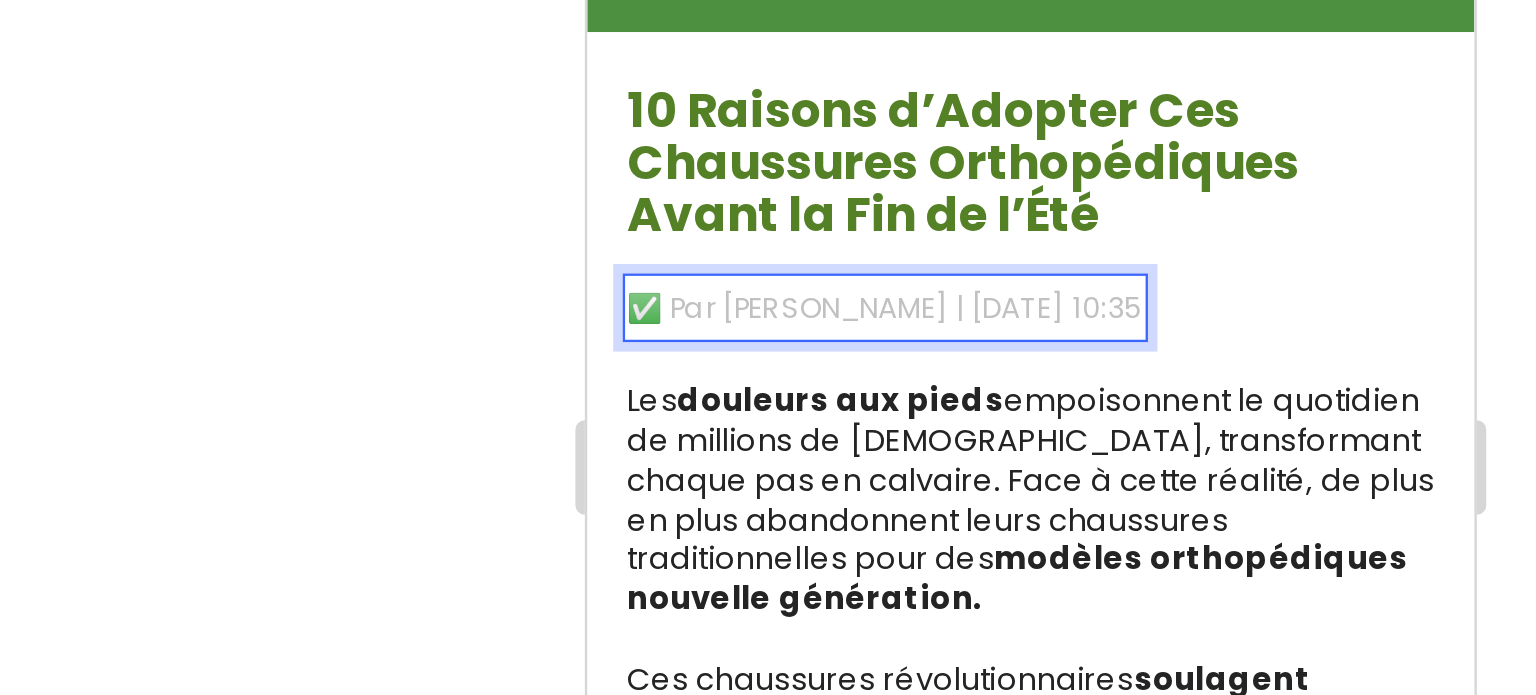 click on "✅ Par [PERSON_NAME] | [DATE] 10:35" at bounding box center [713, -37] 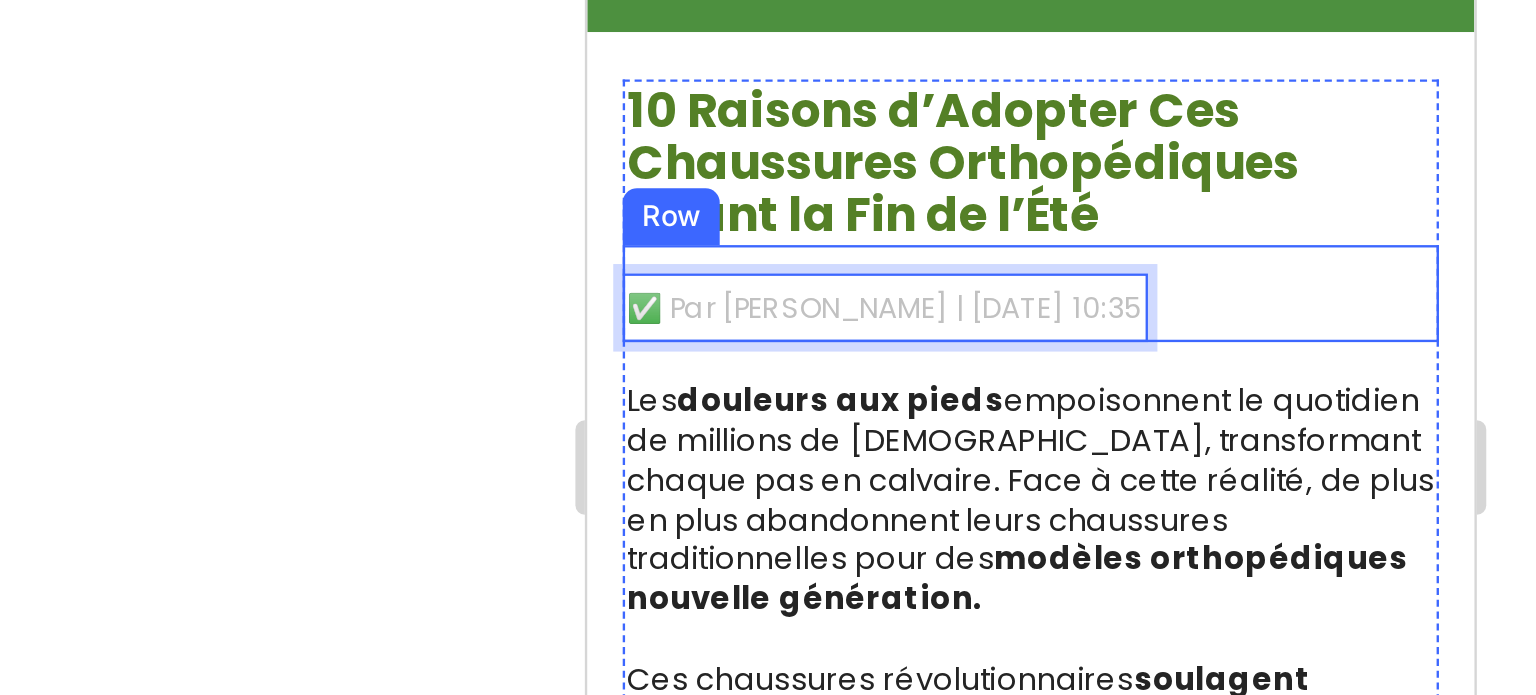 click on "✅ Par [PERSON_NAME] | [DATE] 10:35 Text block   0 Row" at bounding box center (774, -43) 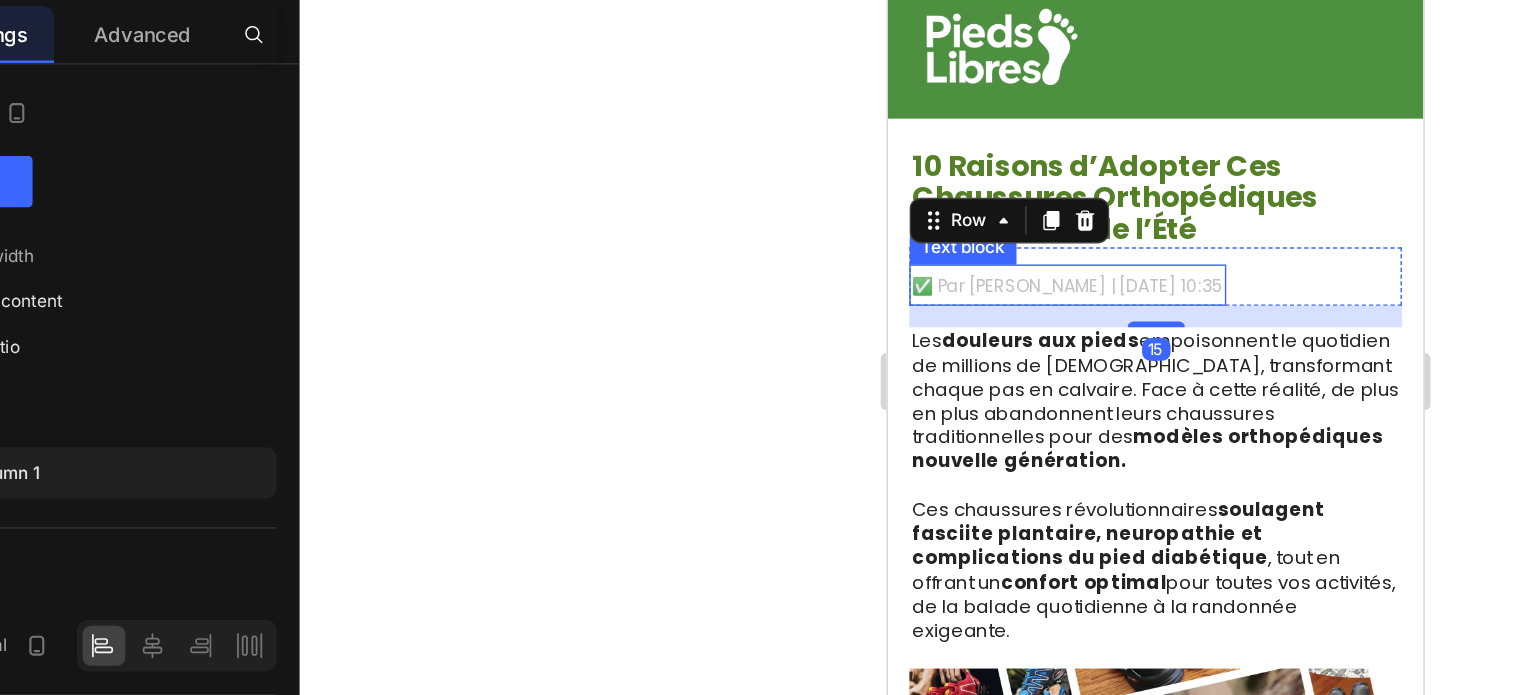 click on "✅ Par [PERSON_NAME] | [DATE] 10:35" at bounding box center [1013, 177] 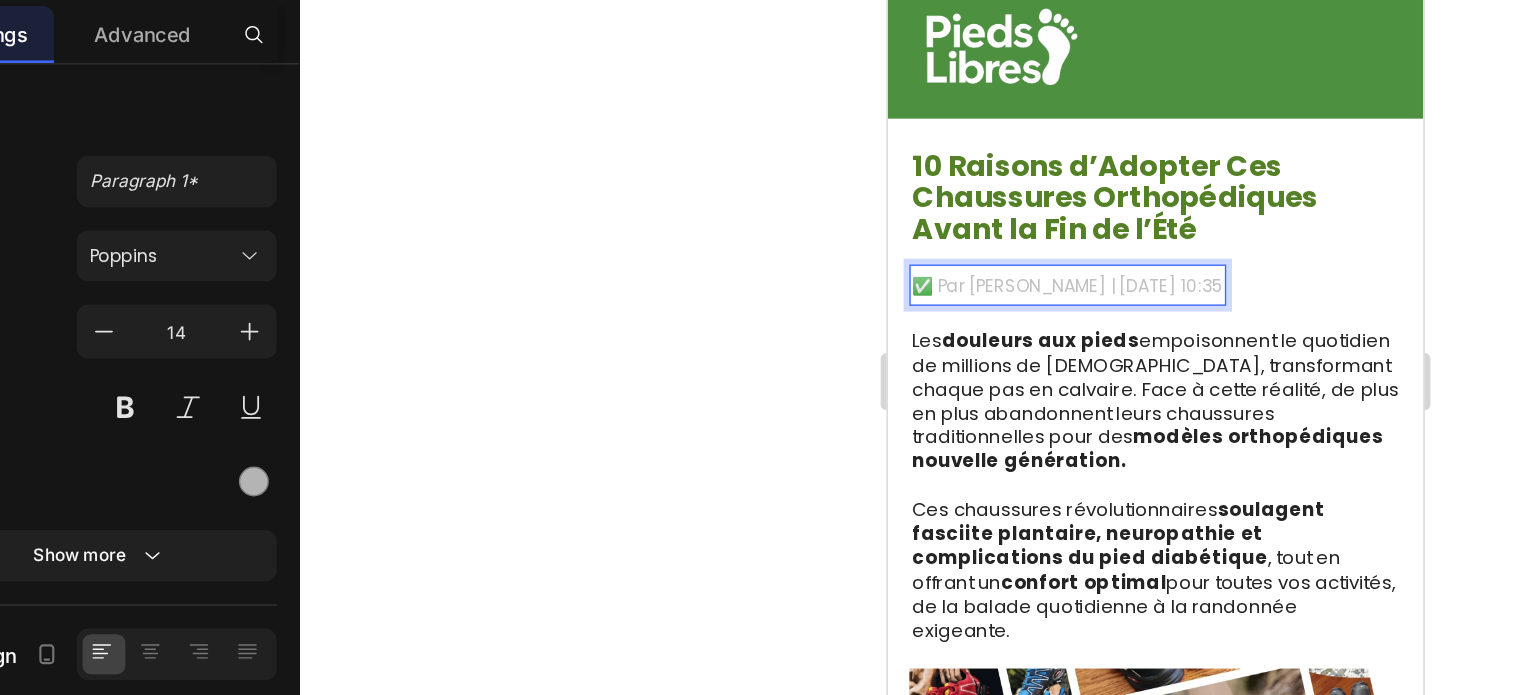 click on "✅ Par [PERSON_NAME] | [DATE] 10:35" at bounding box center (1013, 177) 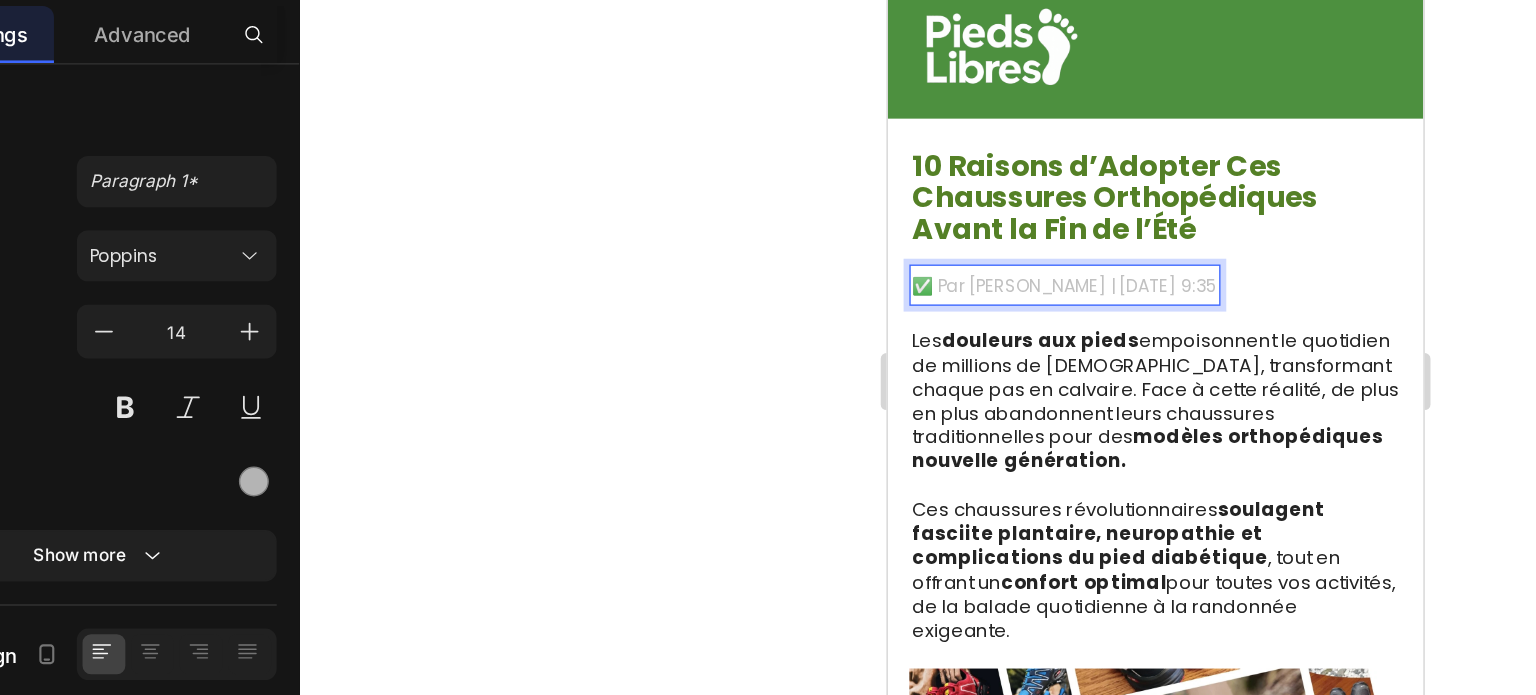 click 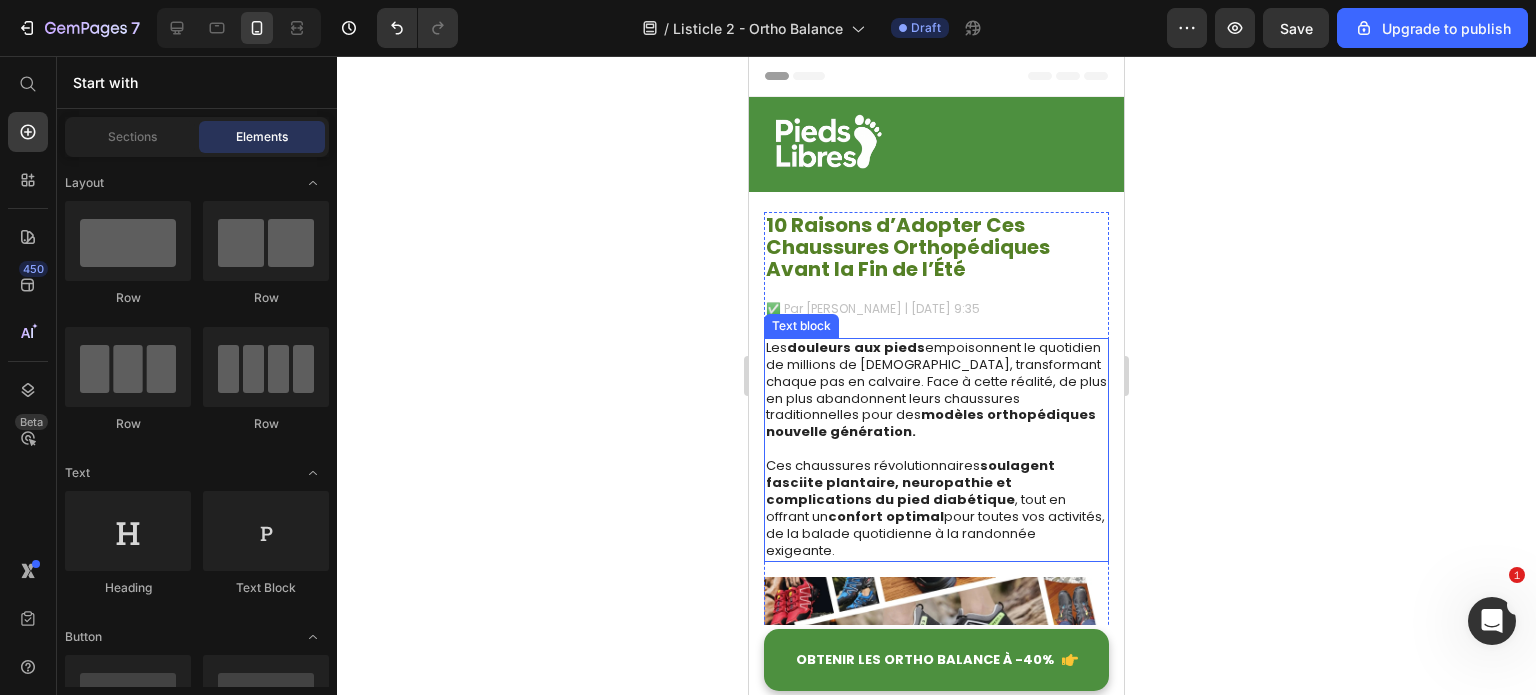 click on "modèles orthopédiques nouvelle génération." at bounding box center [931, 423] 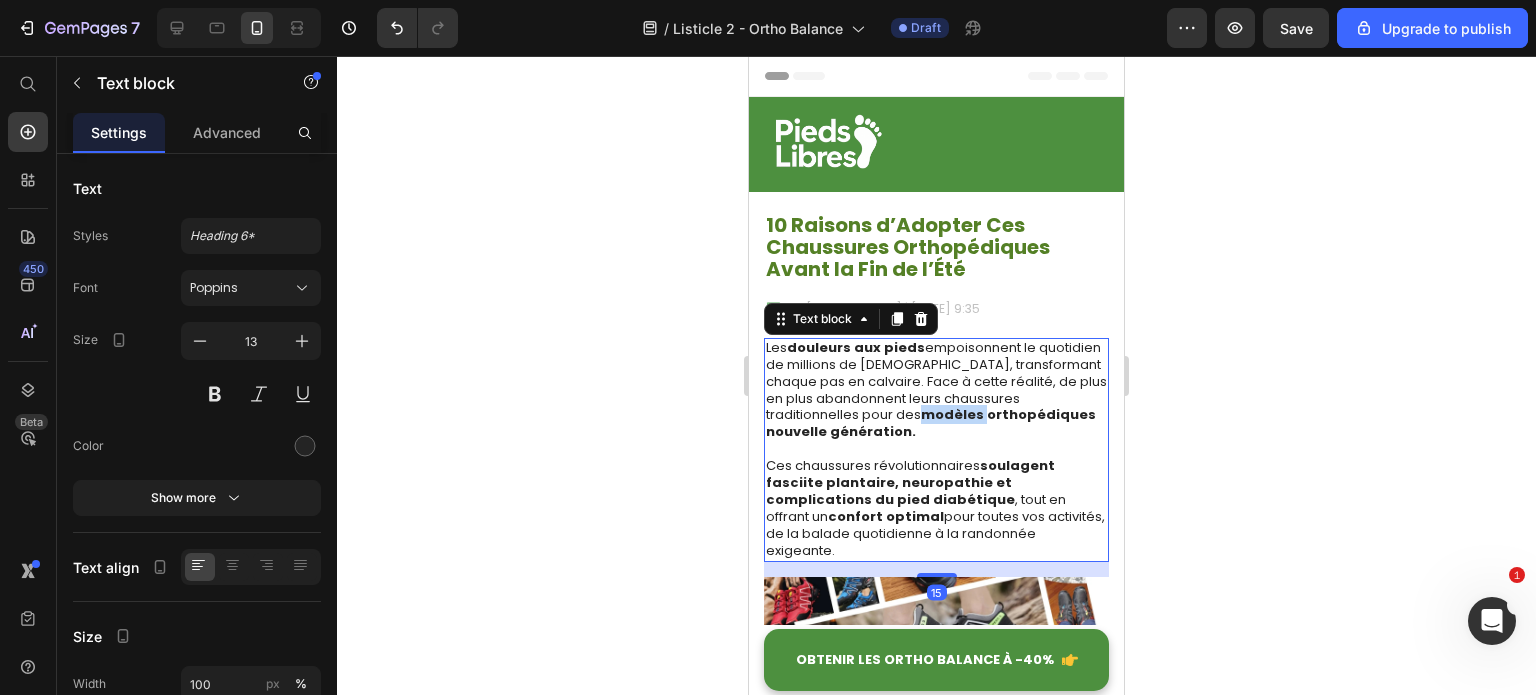 click on "modèles orthopédiques nouvelle génération." at bounding box center (931, 423) 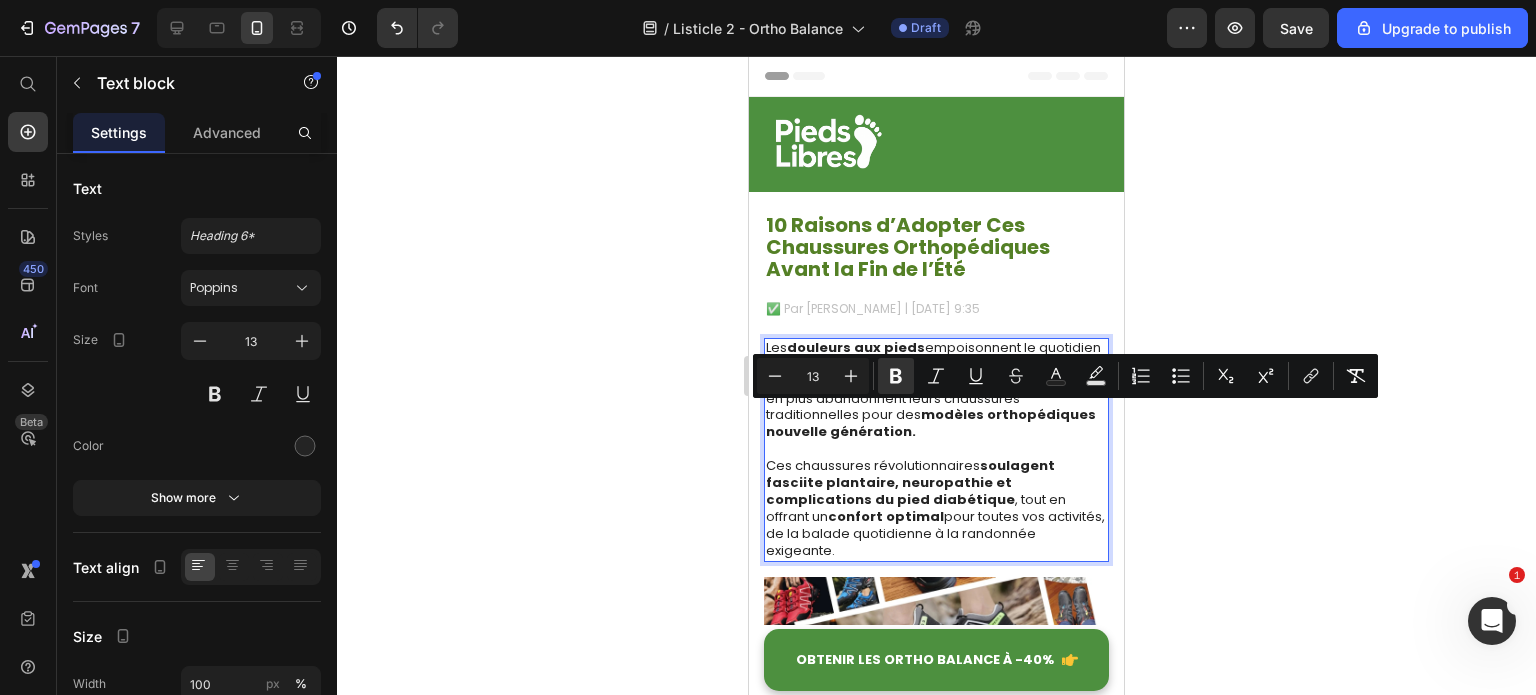 click on "modèles orthopédiques nouvelle génération." at bounding box center (931, 423) 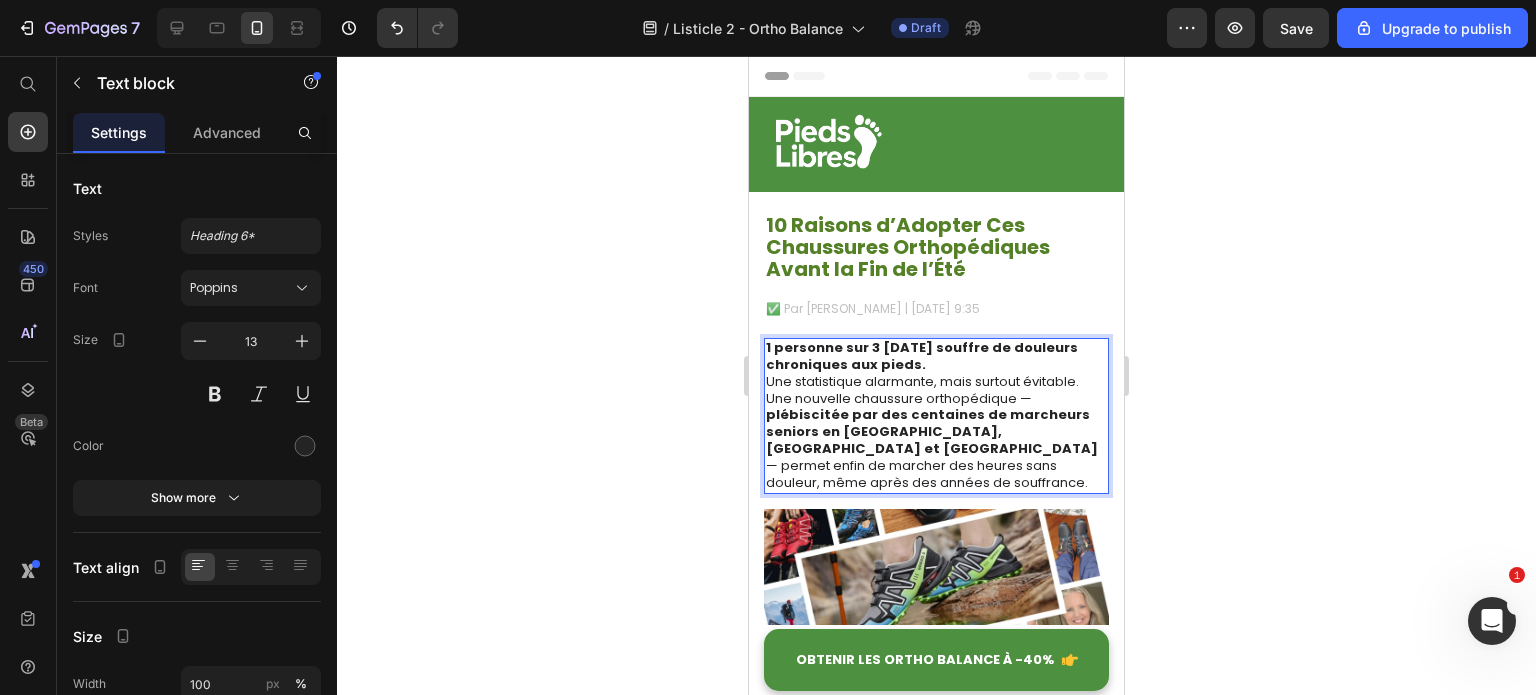 click on "1 personne sur 3 [DATE] souffre de douleurs chroniques aux pieds. Une statistique alarmante, mais surtout évitable. Une nouvelle chaussure orthopédique —  plébiscitée par des centaines de marcheurs seniors en [GEOGRAPHIC_DATA], [GEOGRAPHIC_DATA] et [GEOGRAPHIC_DATA]  — permet enfin de marcher des heures sans douleur, même après des années de souffrance." at bounding box center (936, 416) 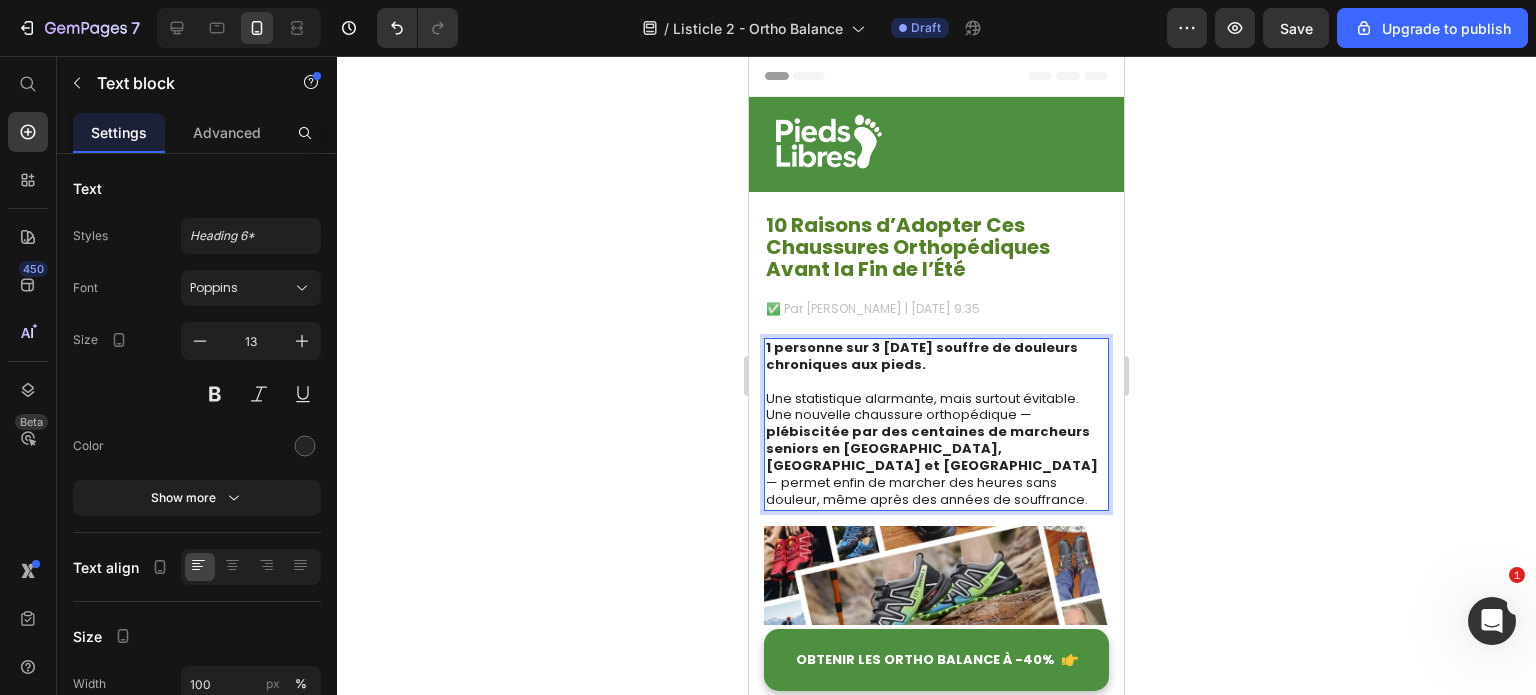 click on "Une statistique alarmante, mais surtout évitable. Une nouvelle chaussure orthopédique —  plébiscitée par des centaines de marcheurs seniors en [GEOGRAPHIC_DATA], [GEOGRAPHIC_DATA] et [GEOGRAPHIC_DATA]  — permet enfin de marcher des heures sans douleur, même après des années de souffrance." at bounding box center [936, 441] 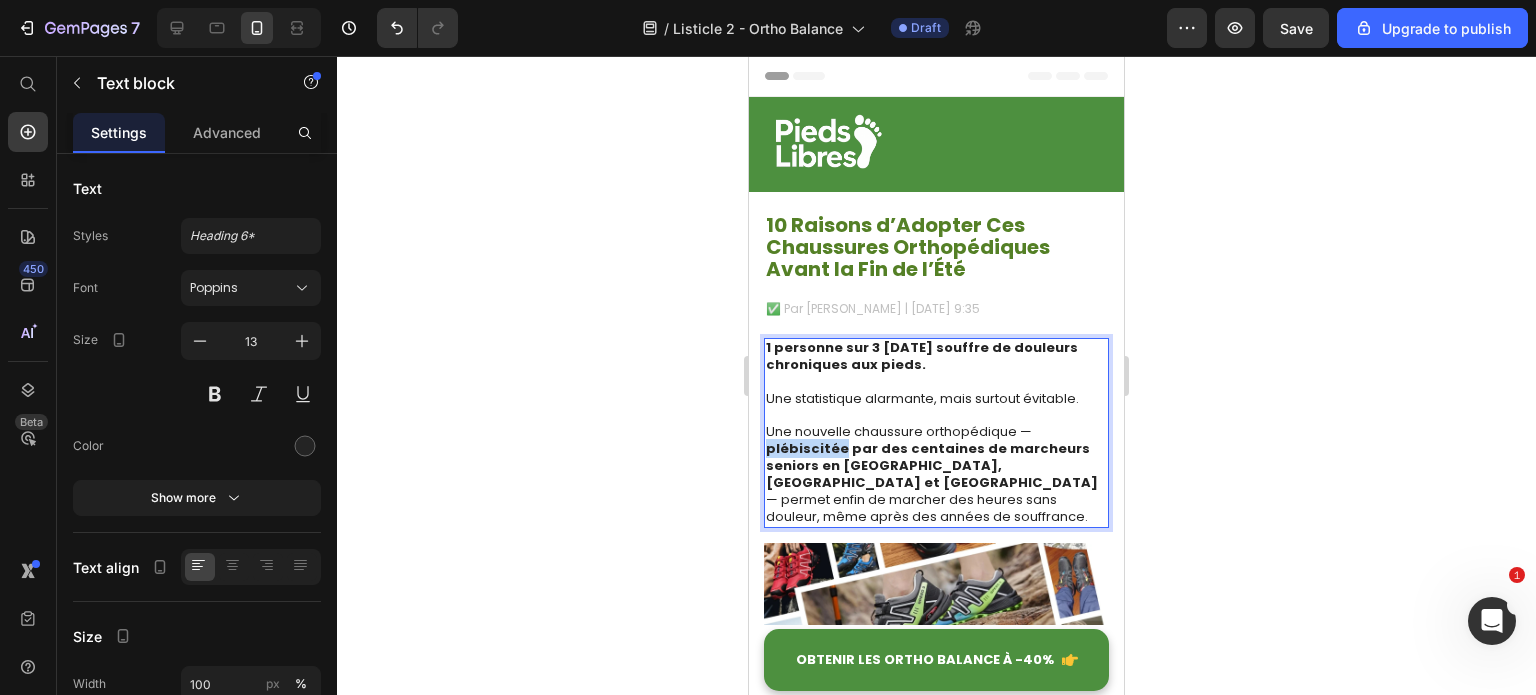 drag, startPoint x: 837, startPoint y: 446, endPoint x: 768, endPoint y: 447, distance: 69.00725 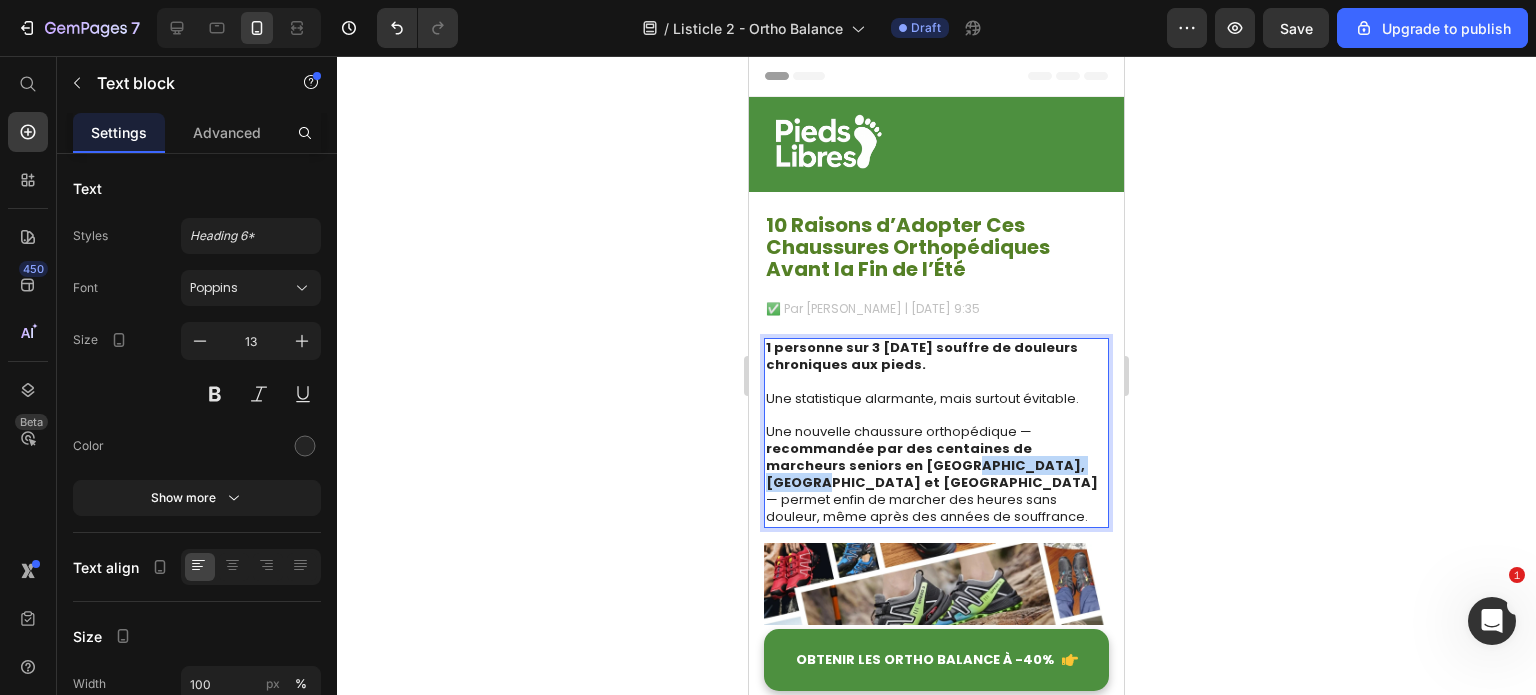 drag, startPoint x: 1010, startPoint y: 467, endPoint x: 884, endPoint y: 467, distance: 126 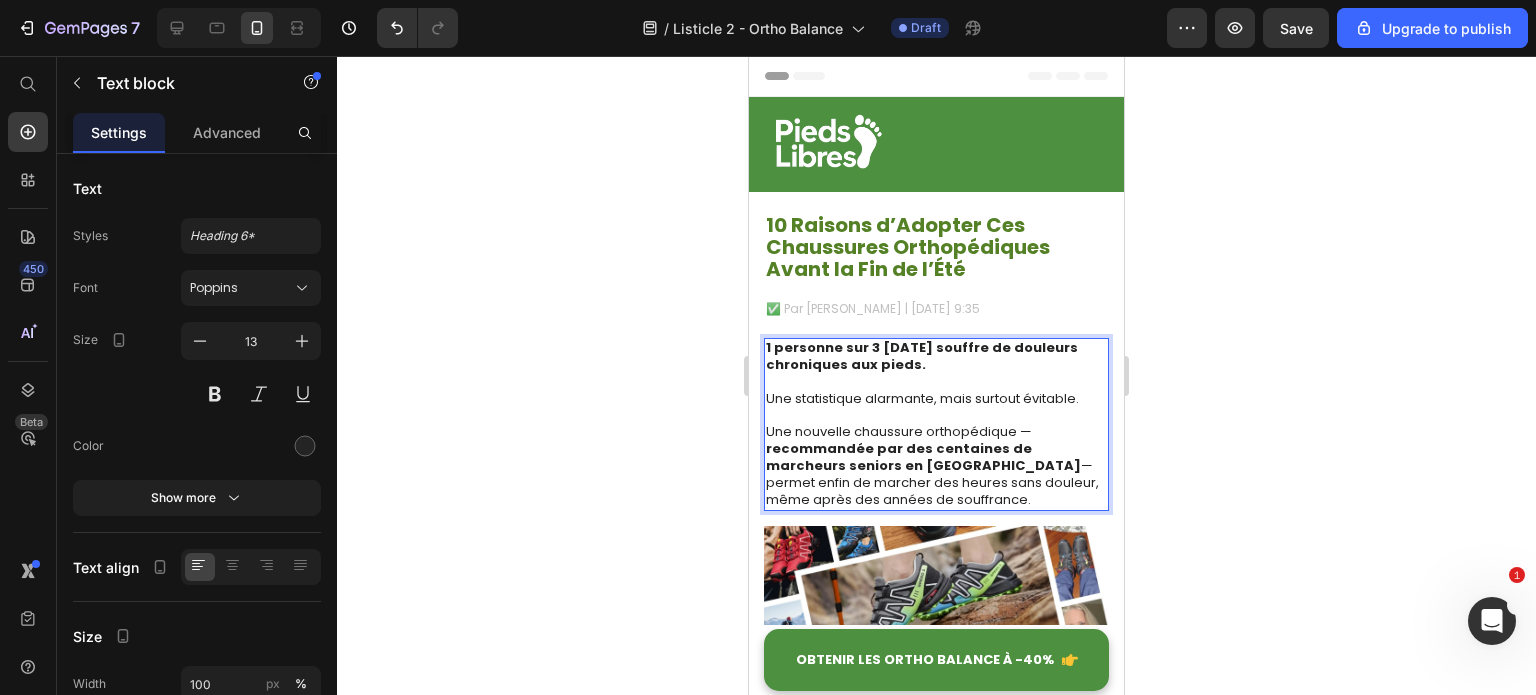 click on "recommandée par des centaines de marcheurs seniors en [GEOGRAPHIC_DATA]" at bounding box center [923, 457] 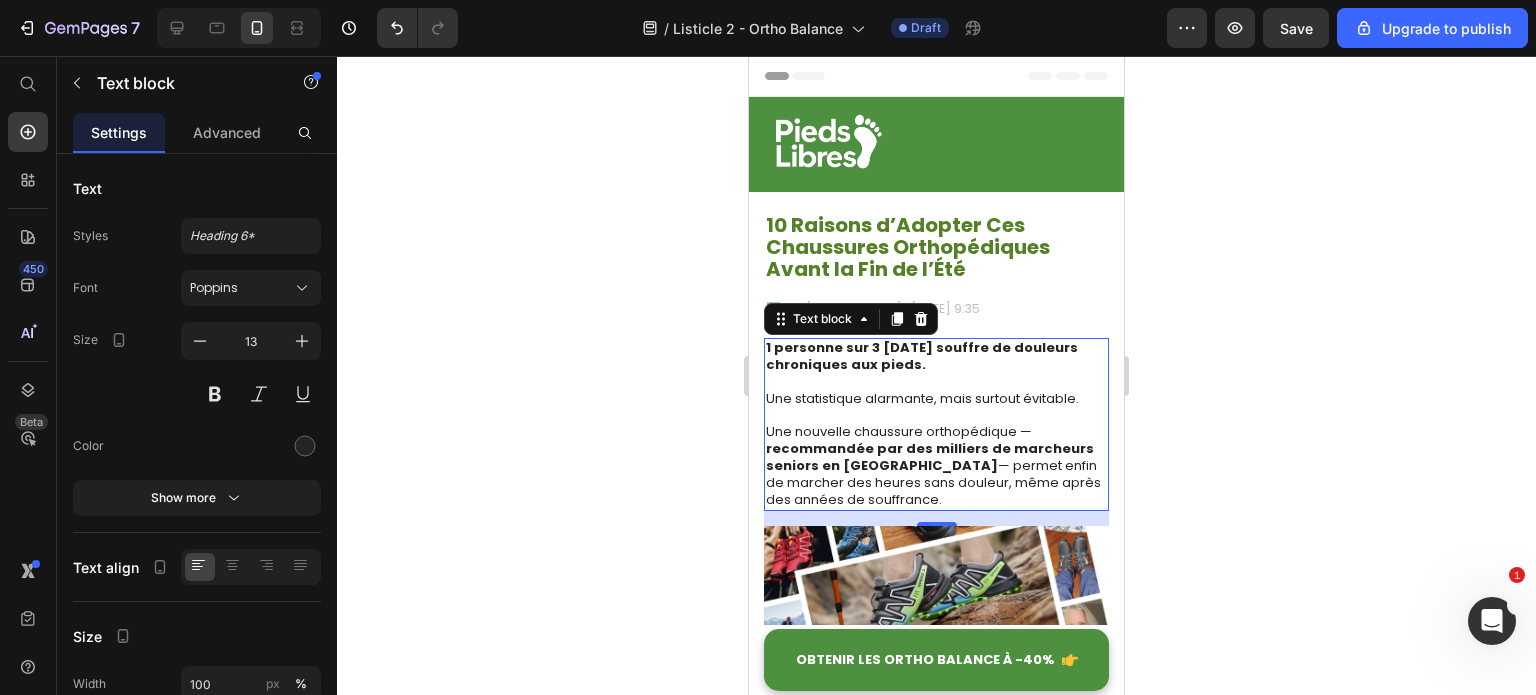 click 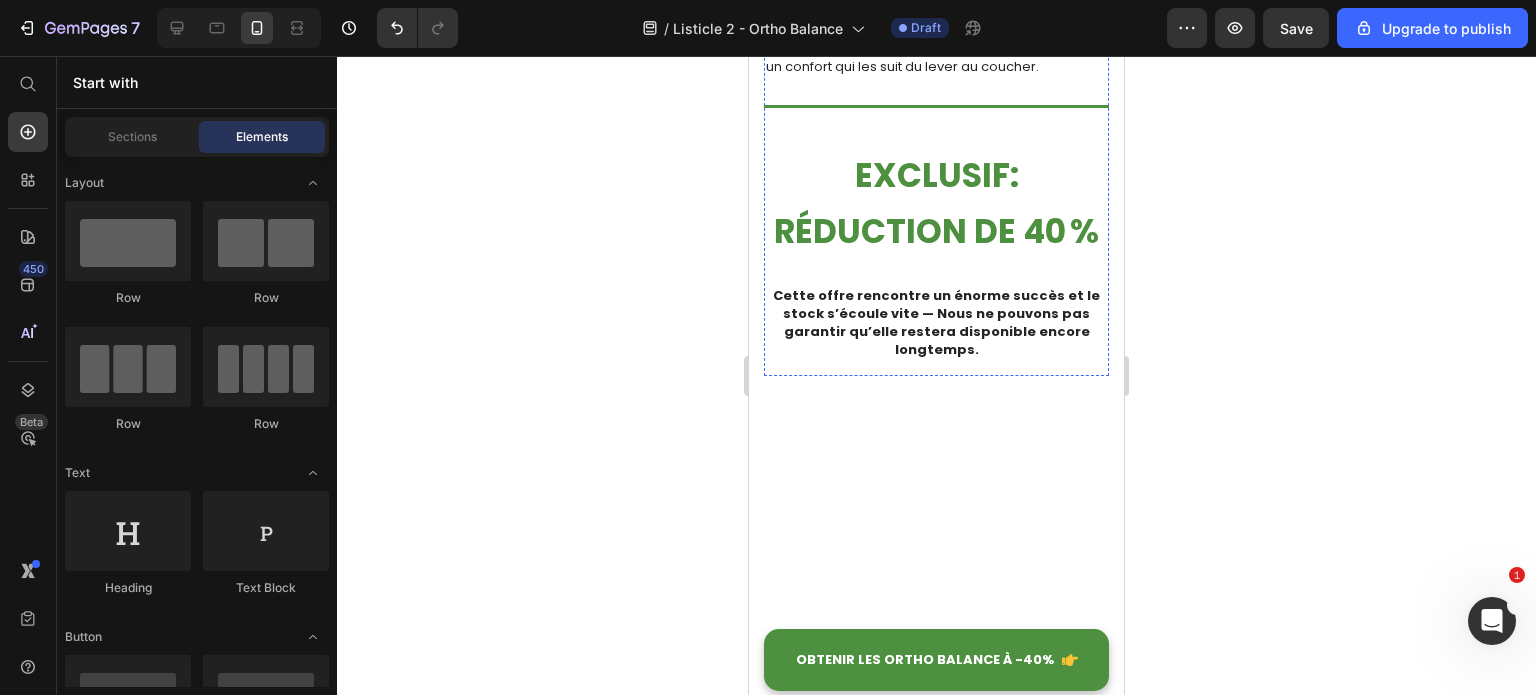 scroll, scrollTop: 3908, scrollLeft: 0, axis: vertical 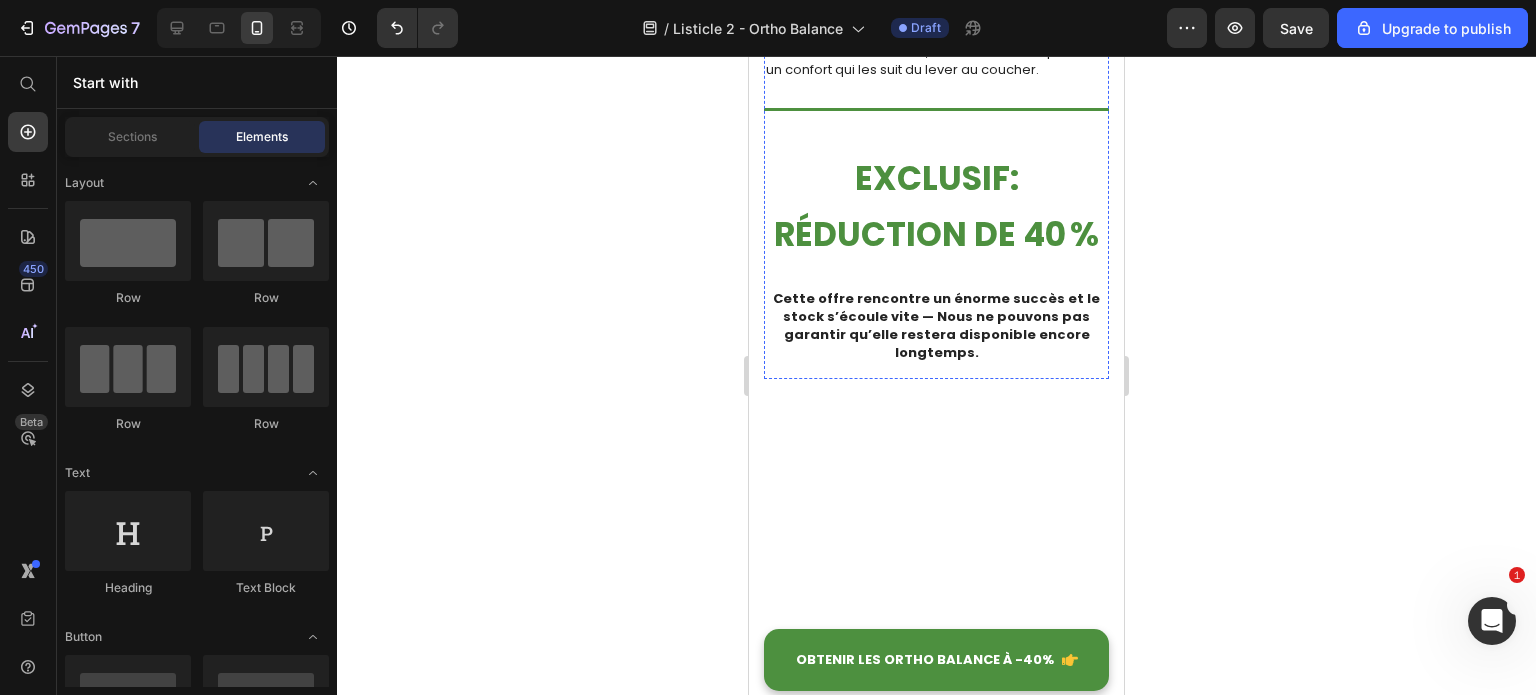 click at bounding box center [936, -1238] 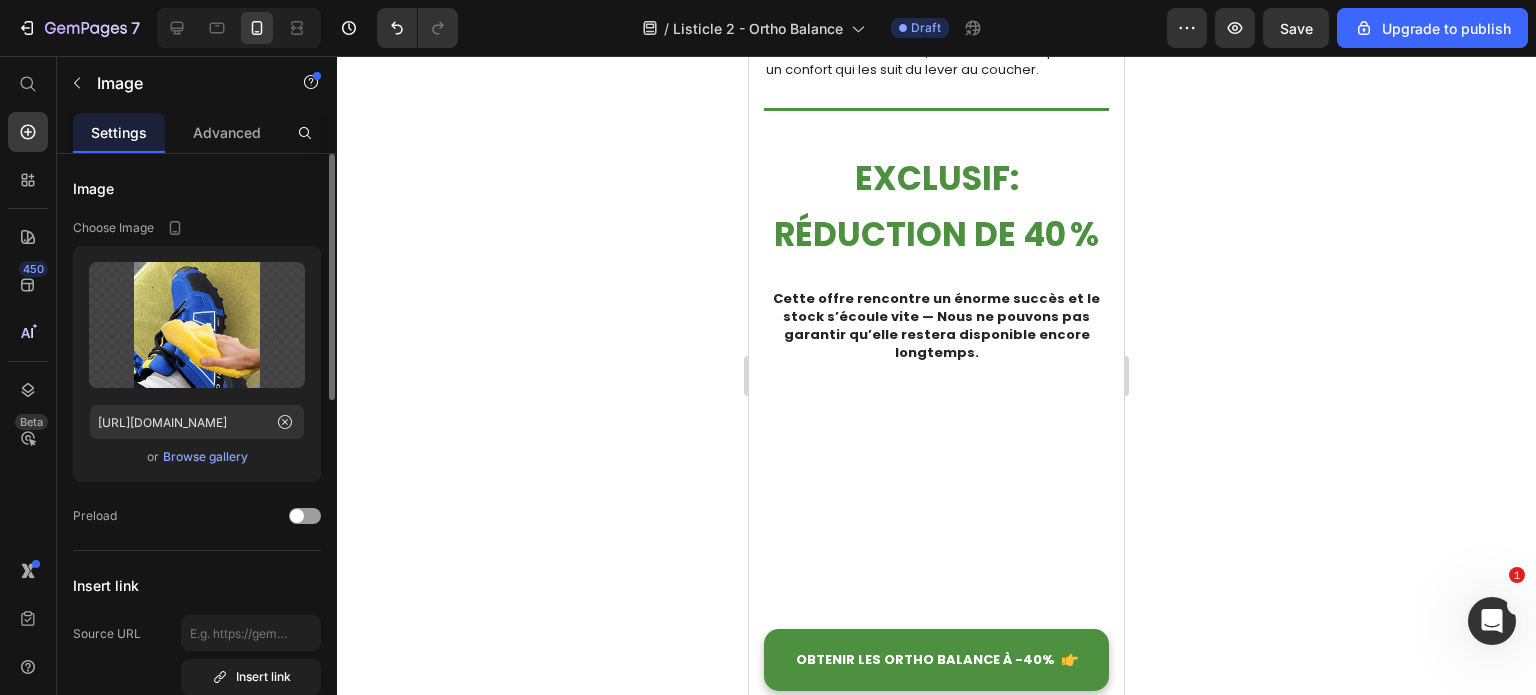 click on "Browse gallery" at bounding box center (205, 457) 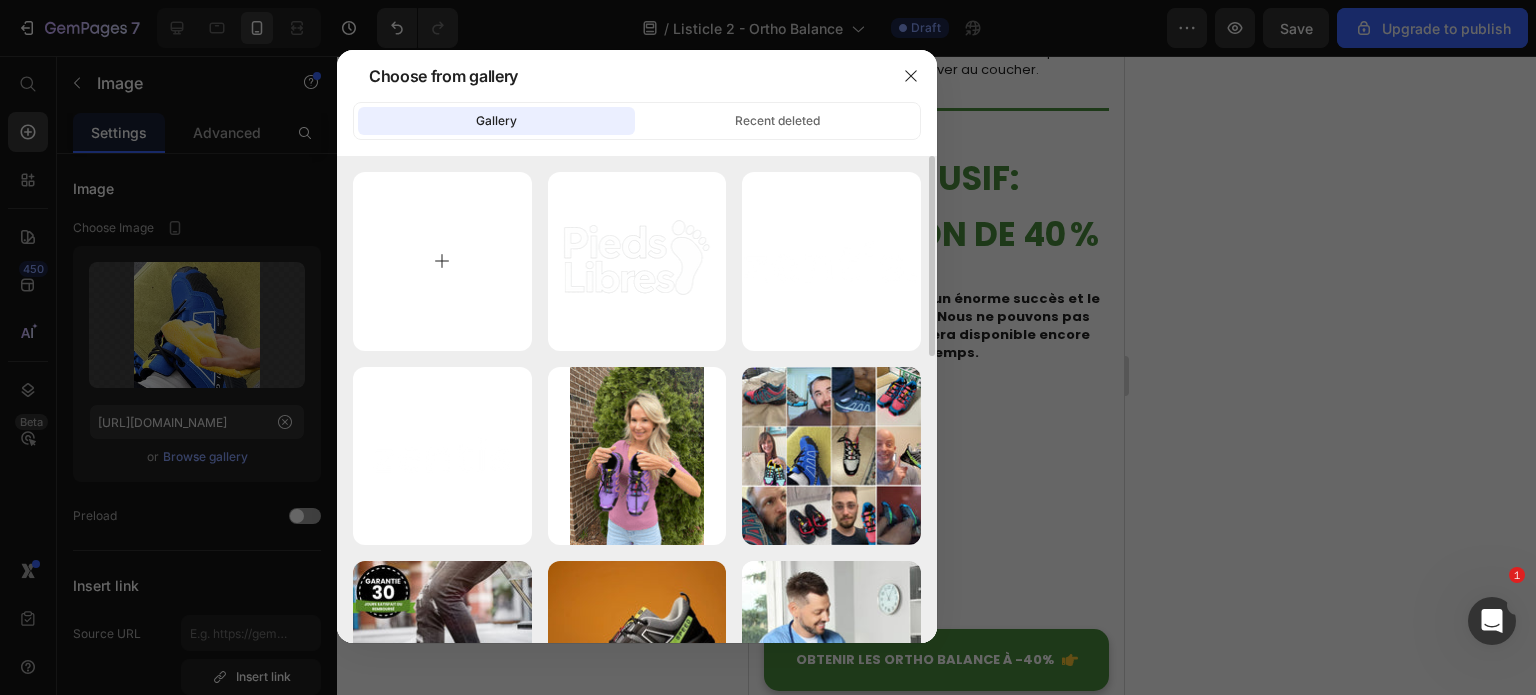 click at bounding box center (442, 261) 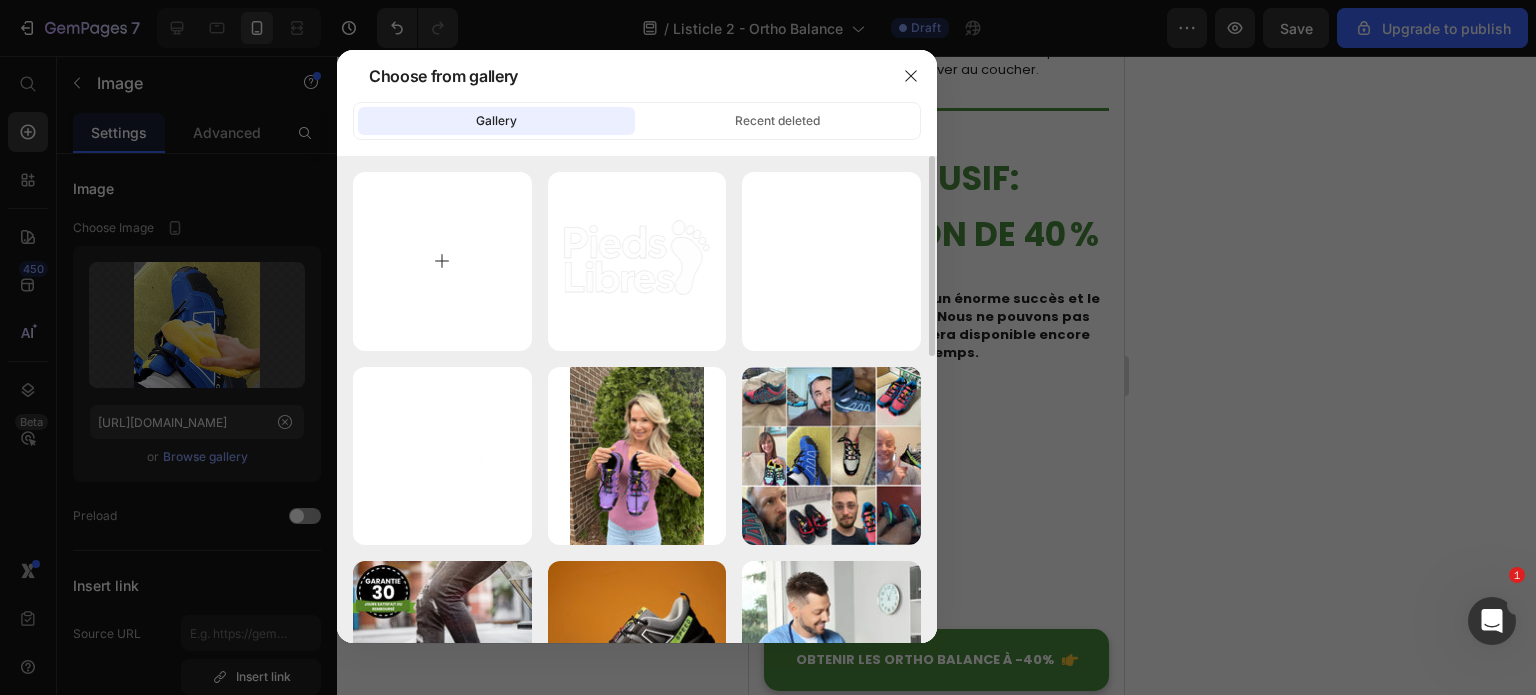 click at bounding box center [442, 261] 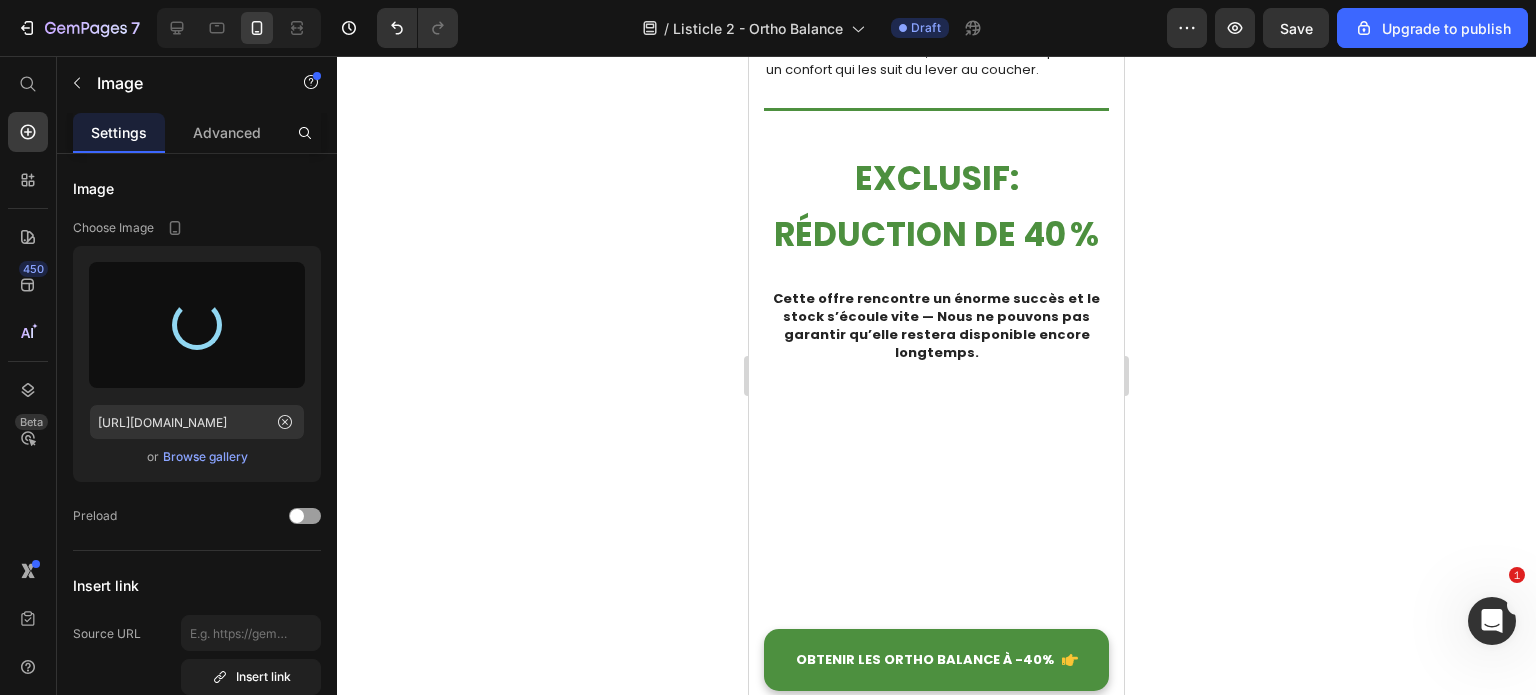 type on "[URL][DOMAIN_NAME]" 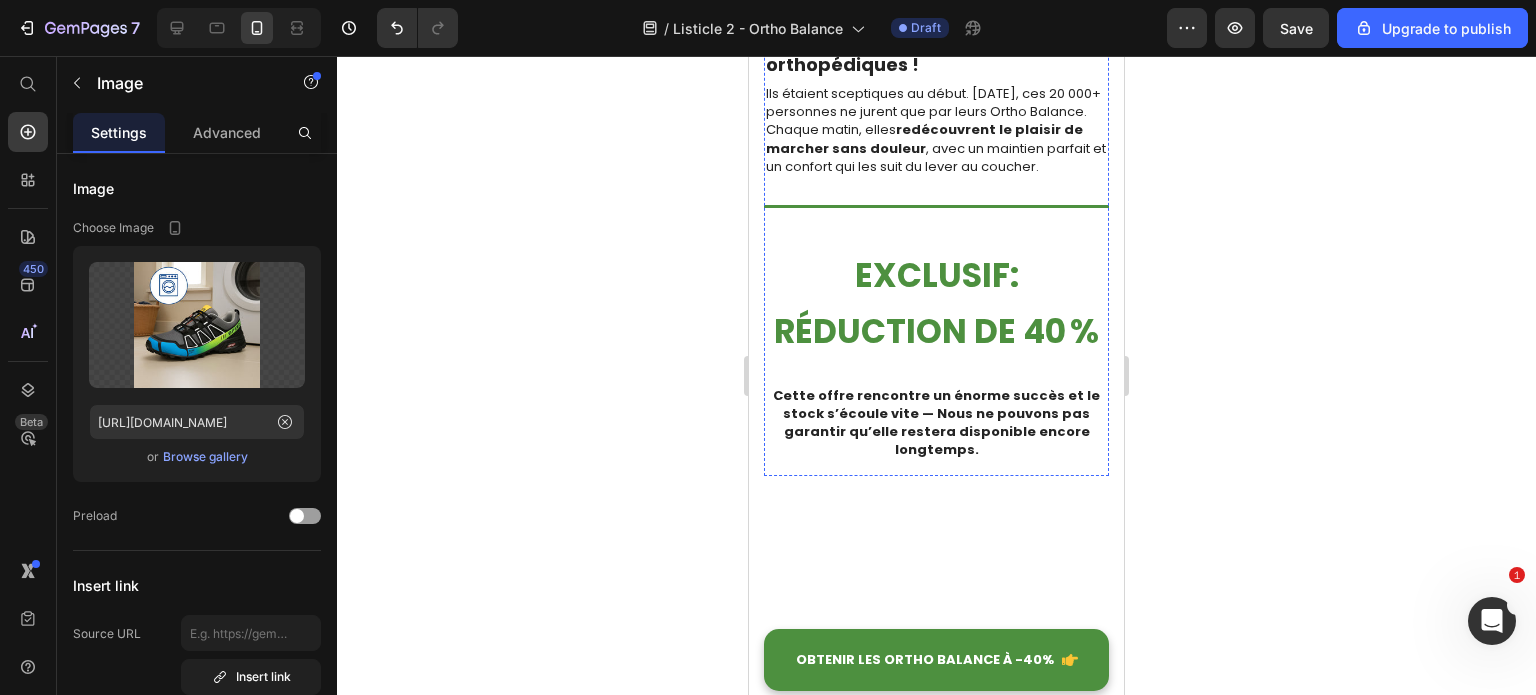 scroll, scrollTop: 3808, scrollLeft: 0, axis: vertical 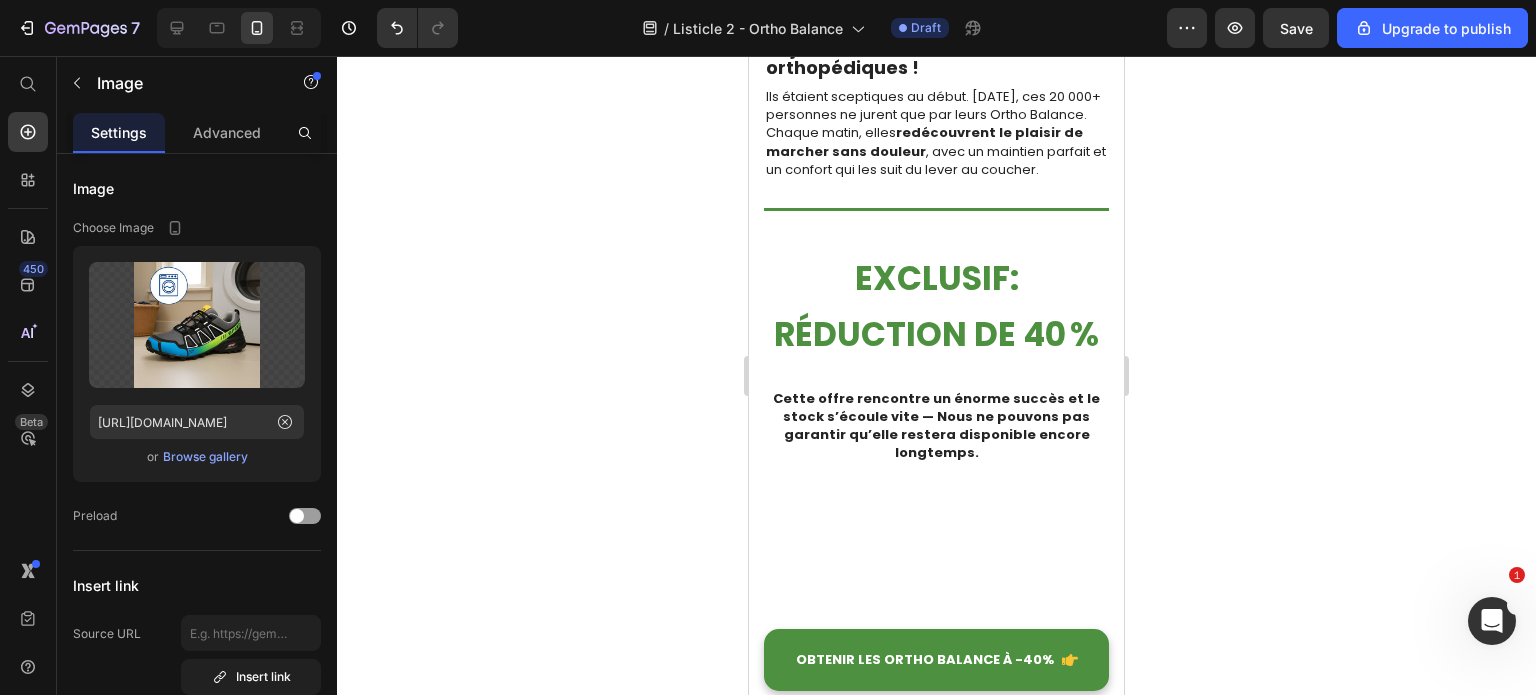 click 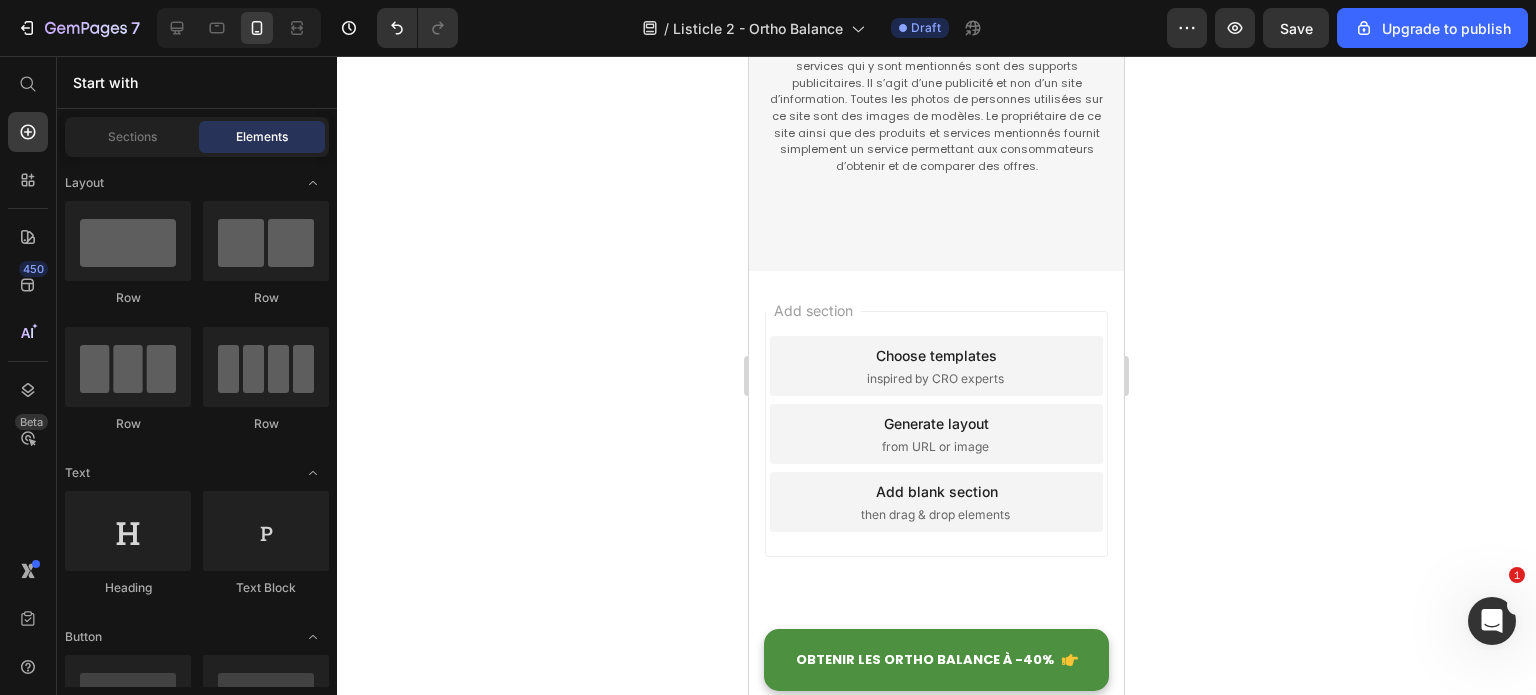 scroll, scrollTop: 6708, scrollLeft: 0, axis: vertical 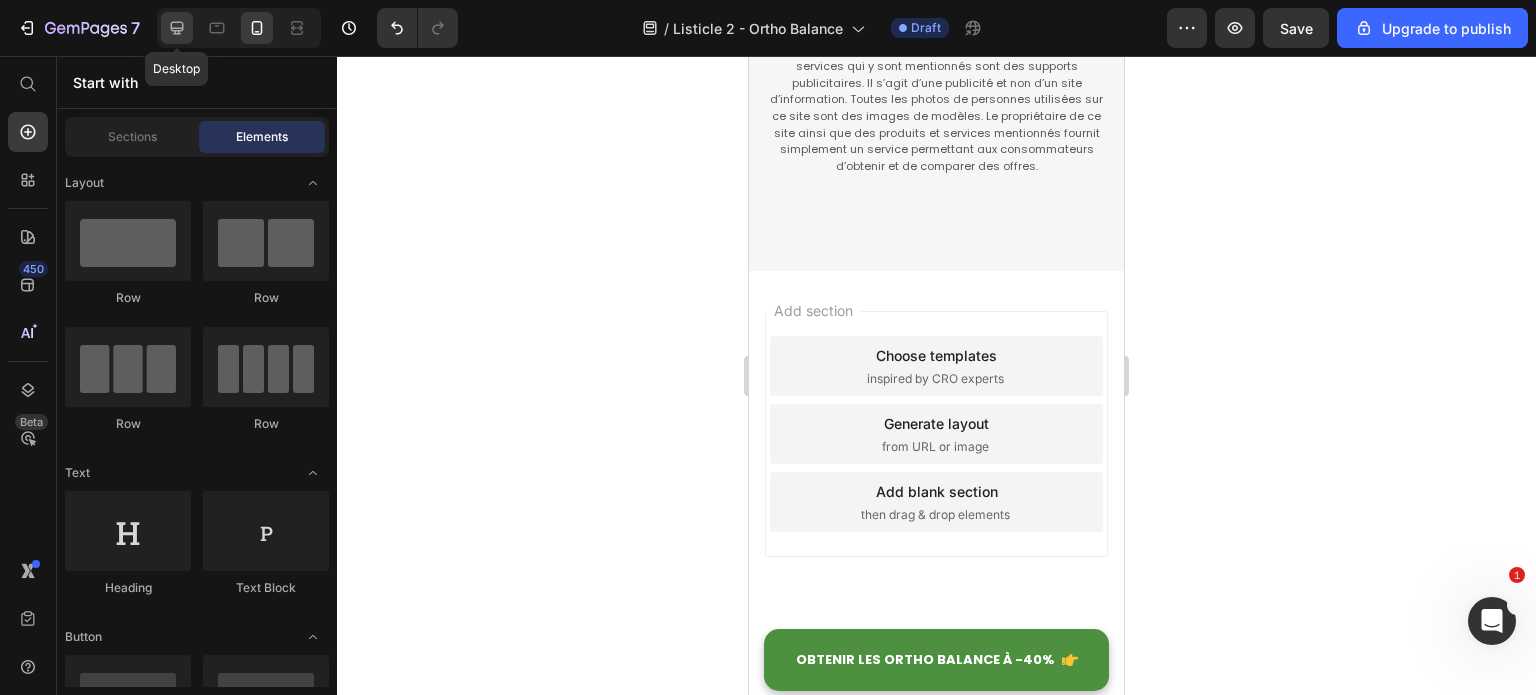 click 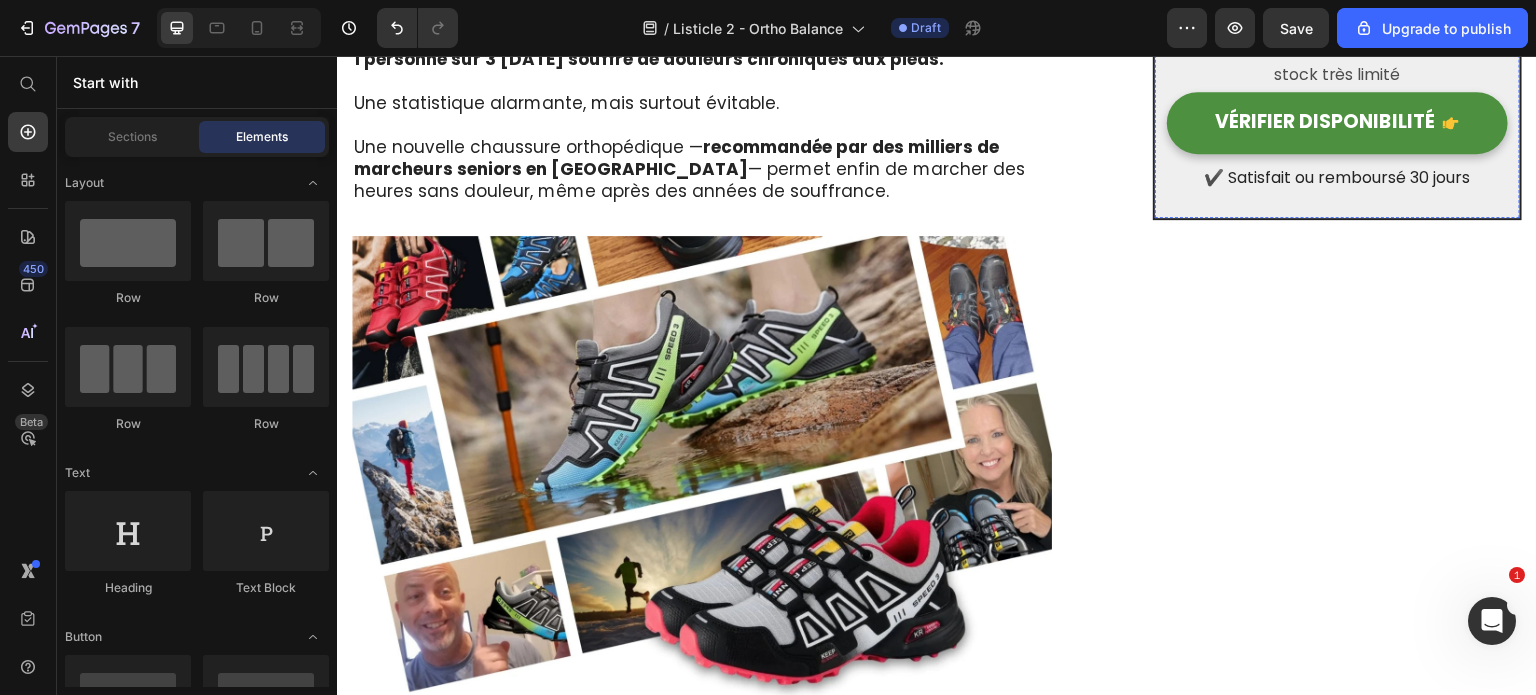 scroll, scrollTop: 412, scrollLeft: 0, axis: vertical 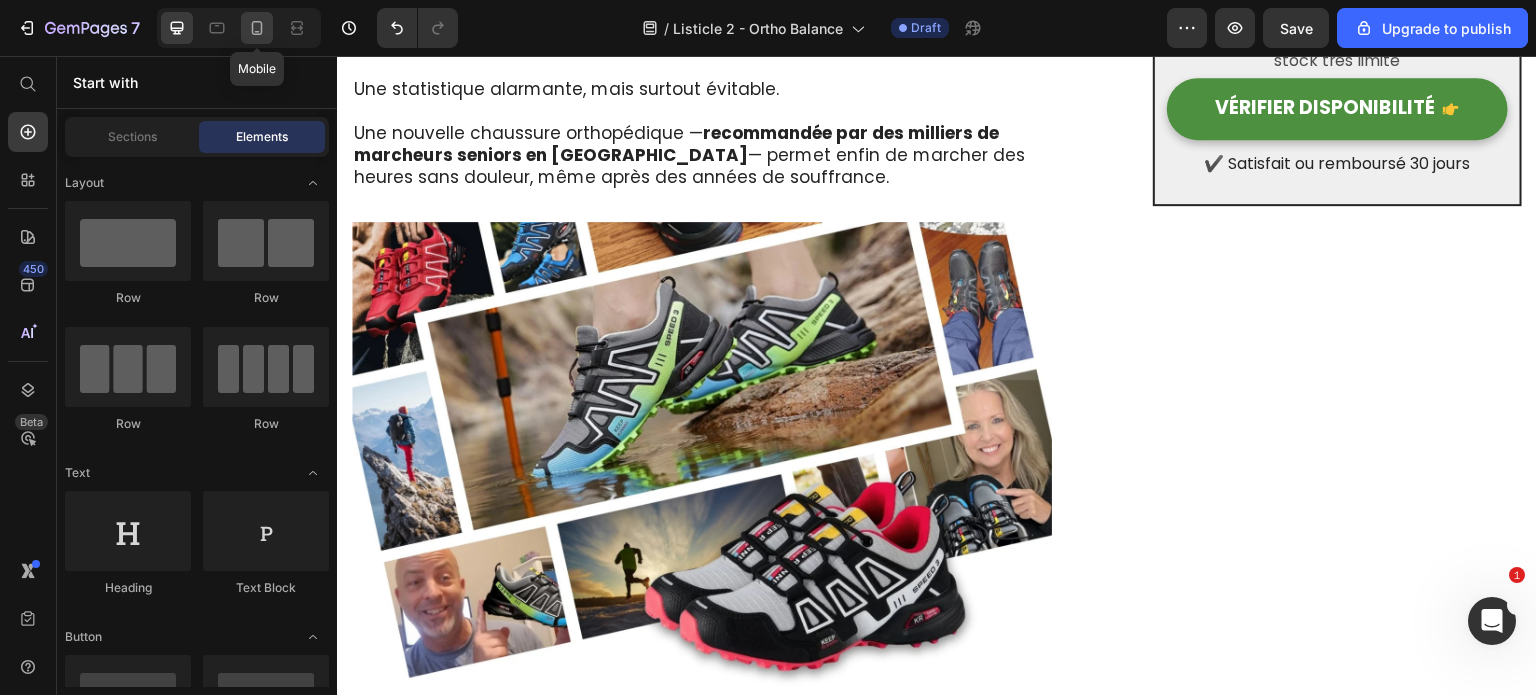 click 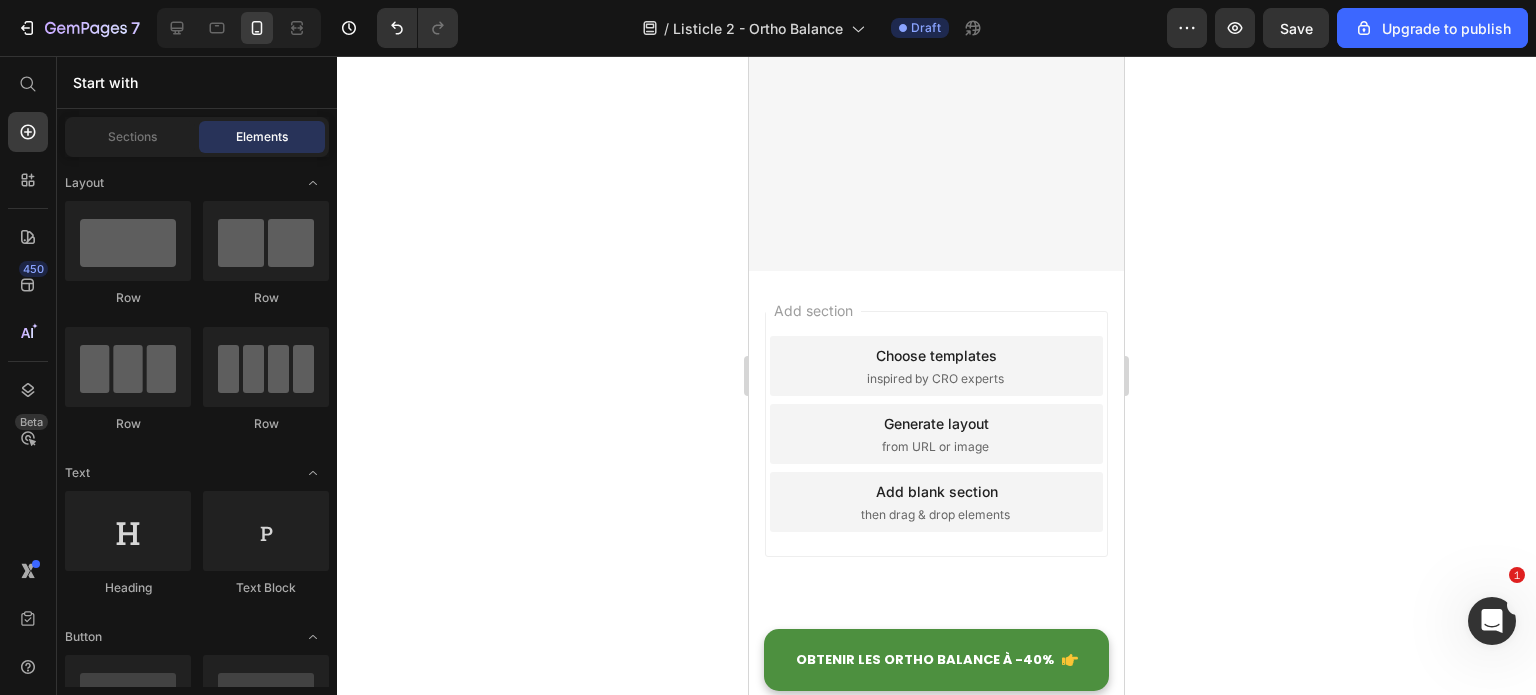 scroll, scrollTop: 5800, scrollLeft: 0, axis: vertical 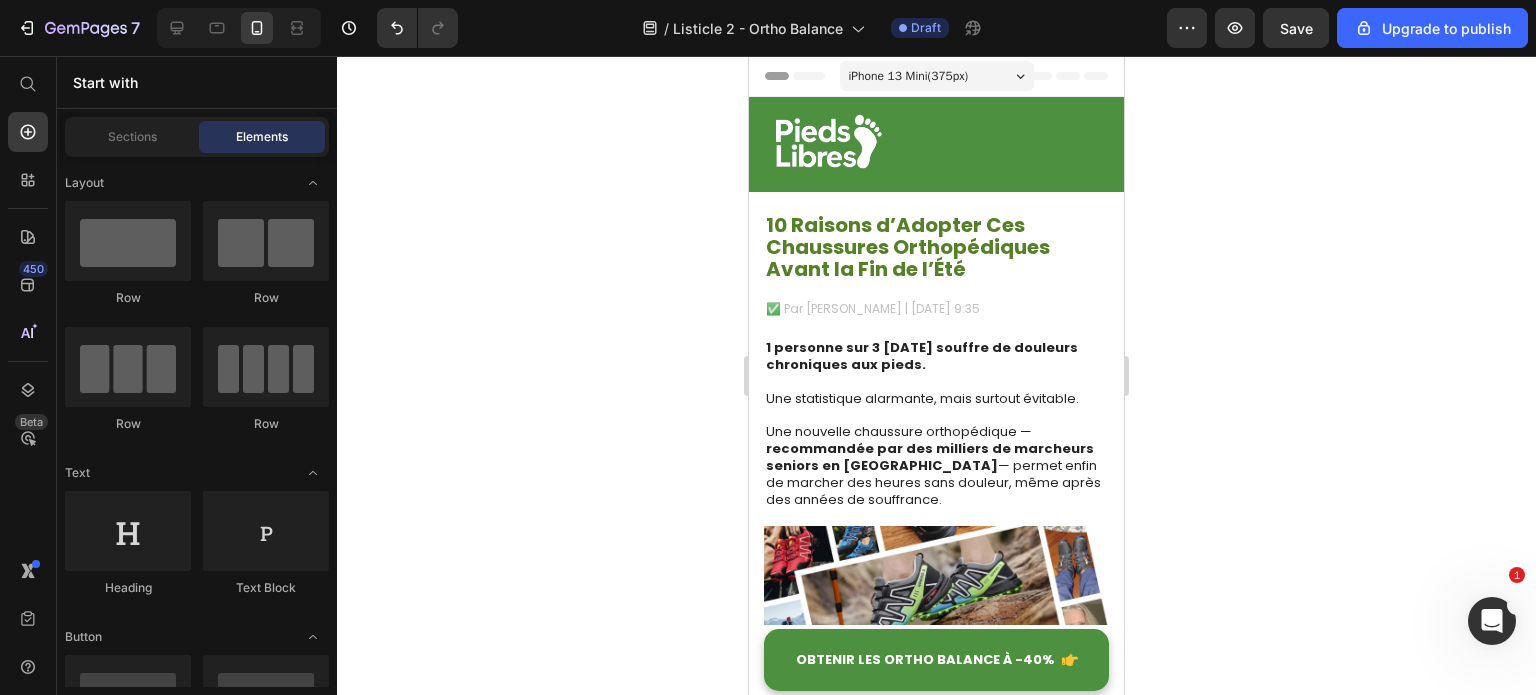 drag, startPoint x: 1120, startPoint y: 456, endPoint x: 1926, endPoint y: 132, distance: 868.6841 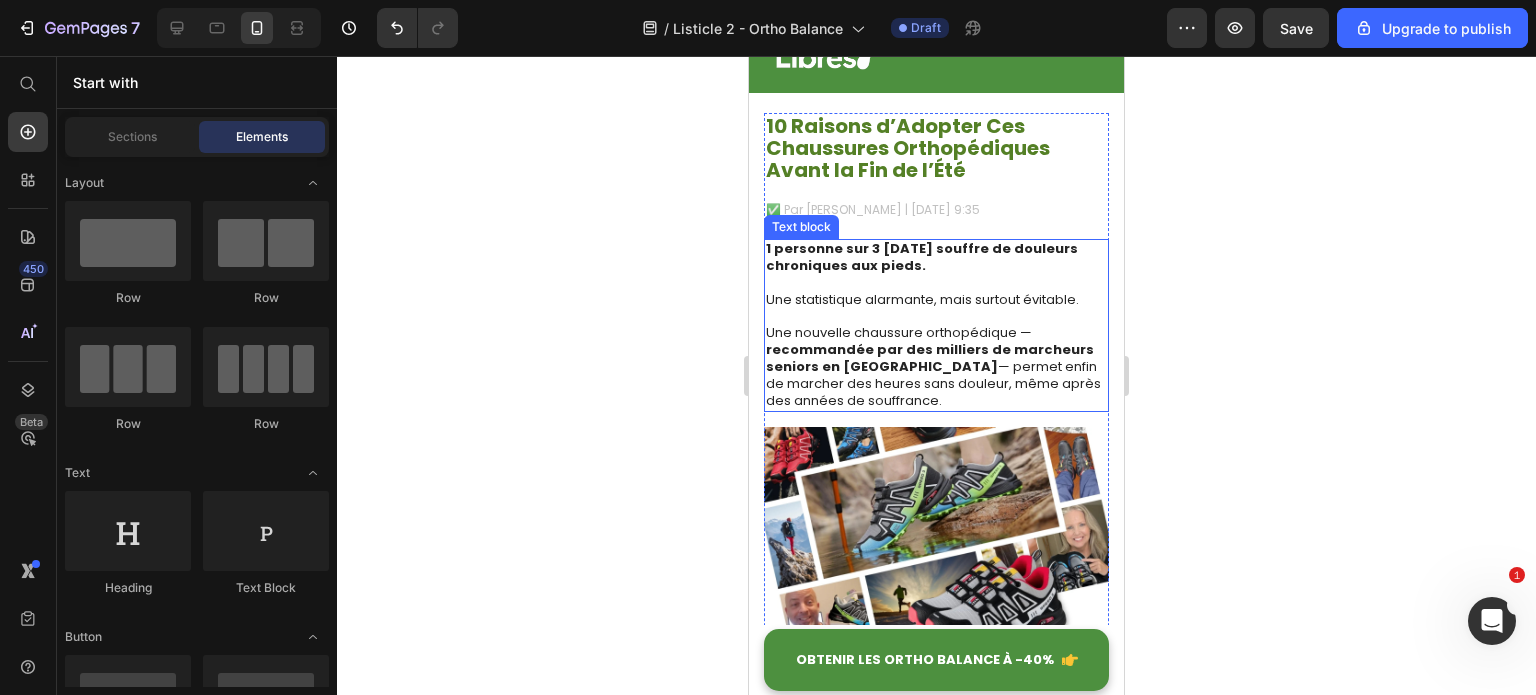 scroll, scrollTop: 100, scrollLeft: 0, axis: vertical 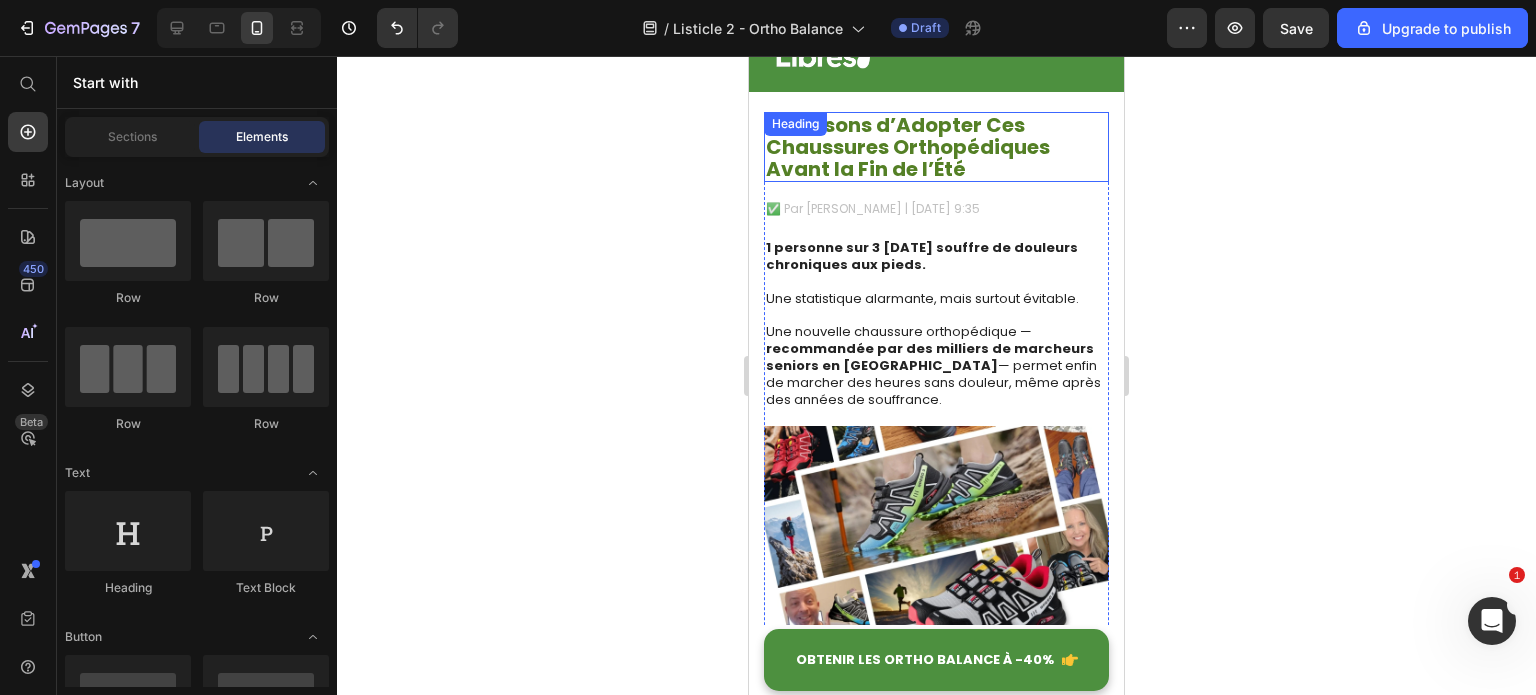click on "10 Raisons d’Adopter Ces Chaussures Orthopédiques Avant la Fin de l’Été" at bounding box center [936, 147] 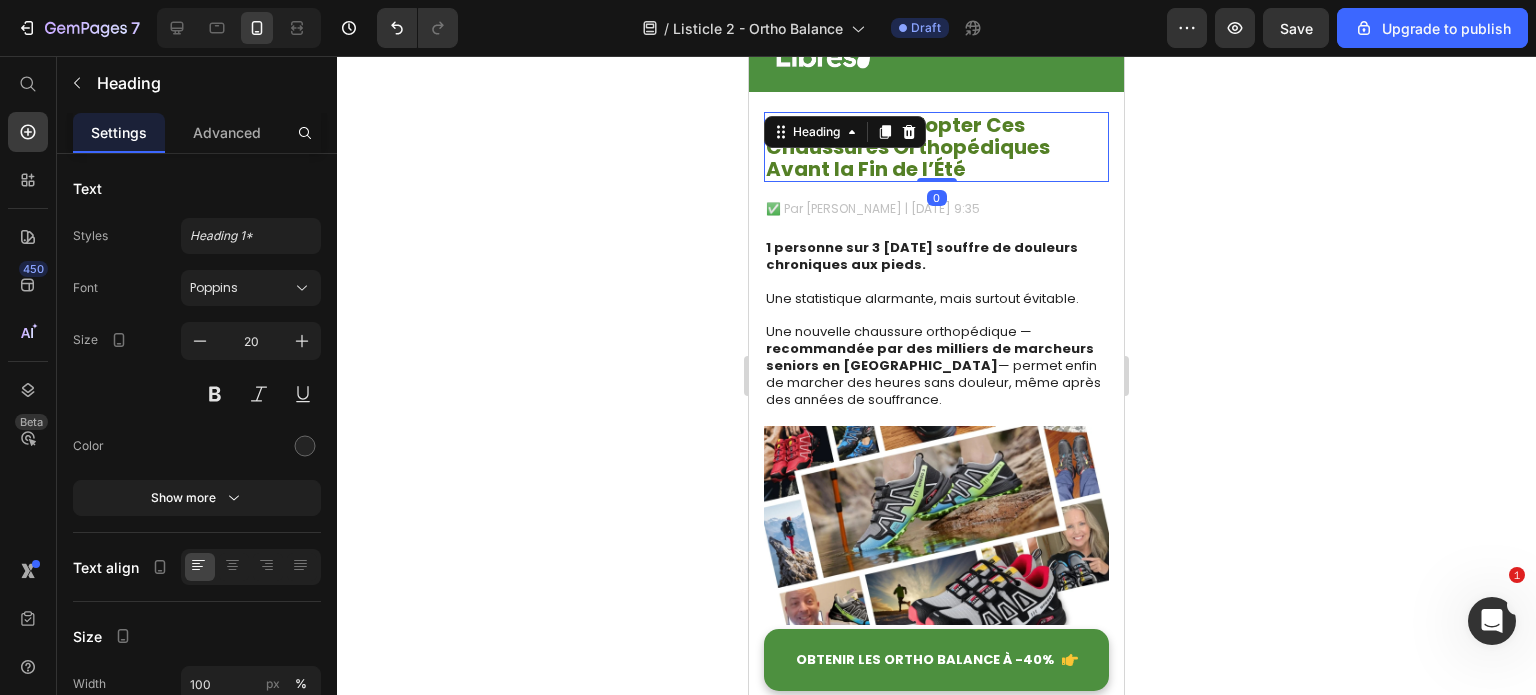 click on "10 Raisons d’Adopter Ces Chaussures Orthopédiques Avant la Fin de l’Été" at bounding box center [936, 147] 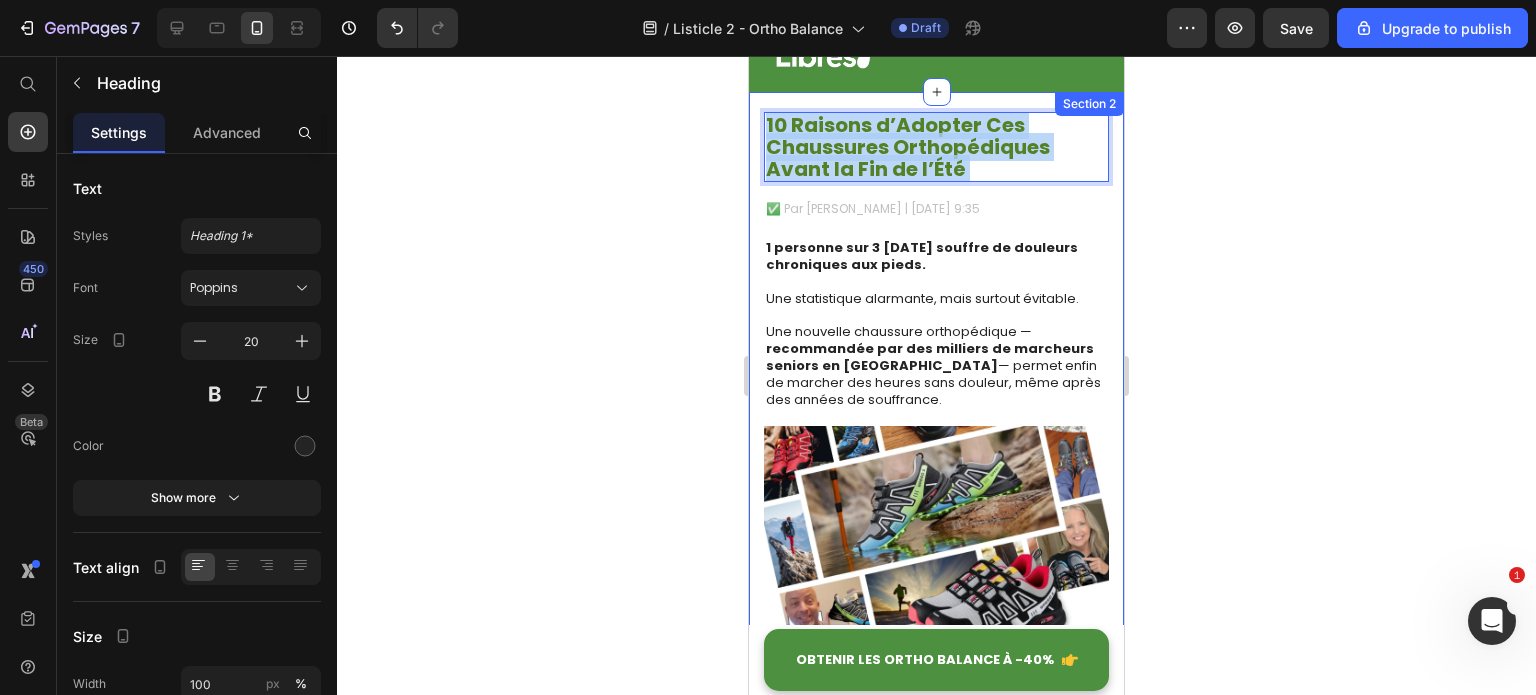 drag, startPoint x: 969, startPoint y: 165, endPoint x: 762, endPoint y: 168, distance: 207.02174 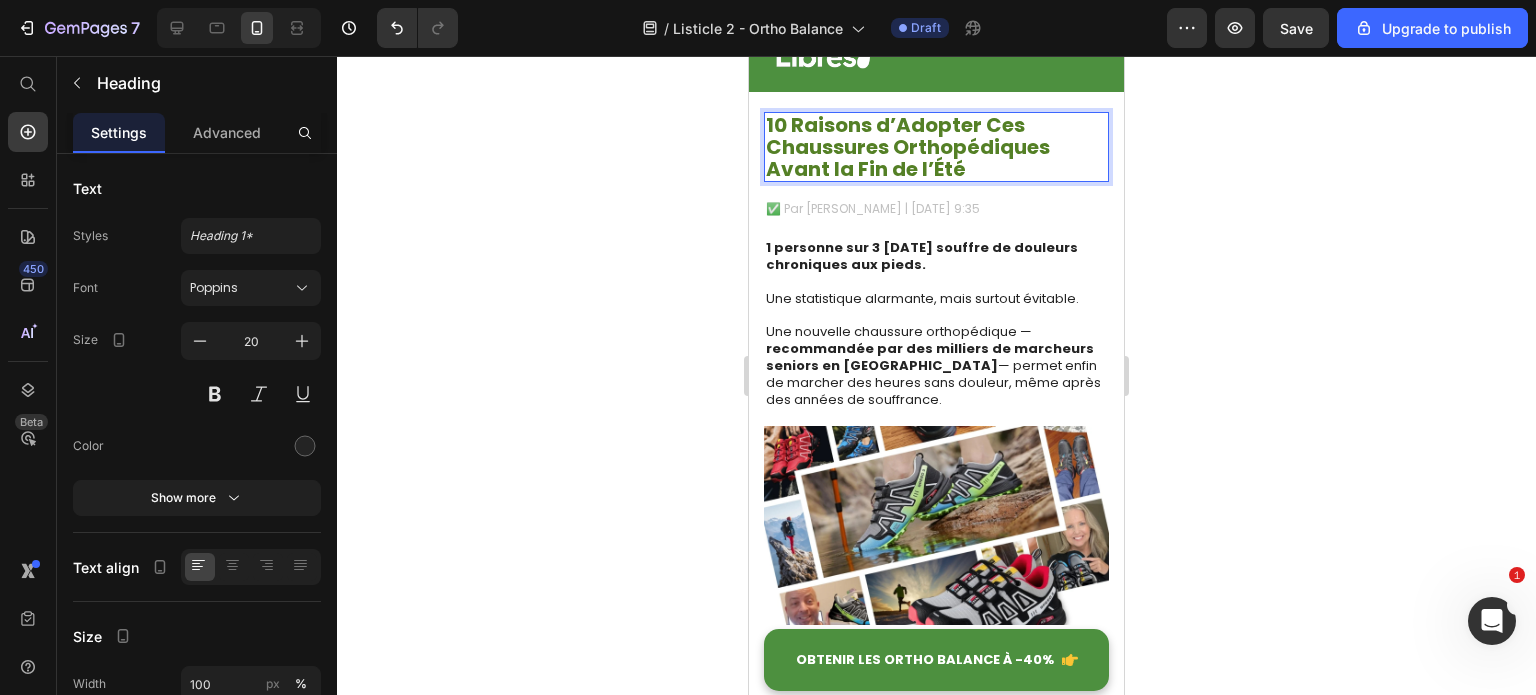 scroll, scrollTop: 0, scrollLeft: 0, axis: both 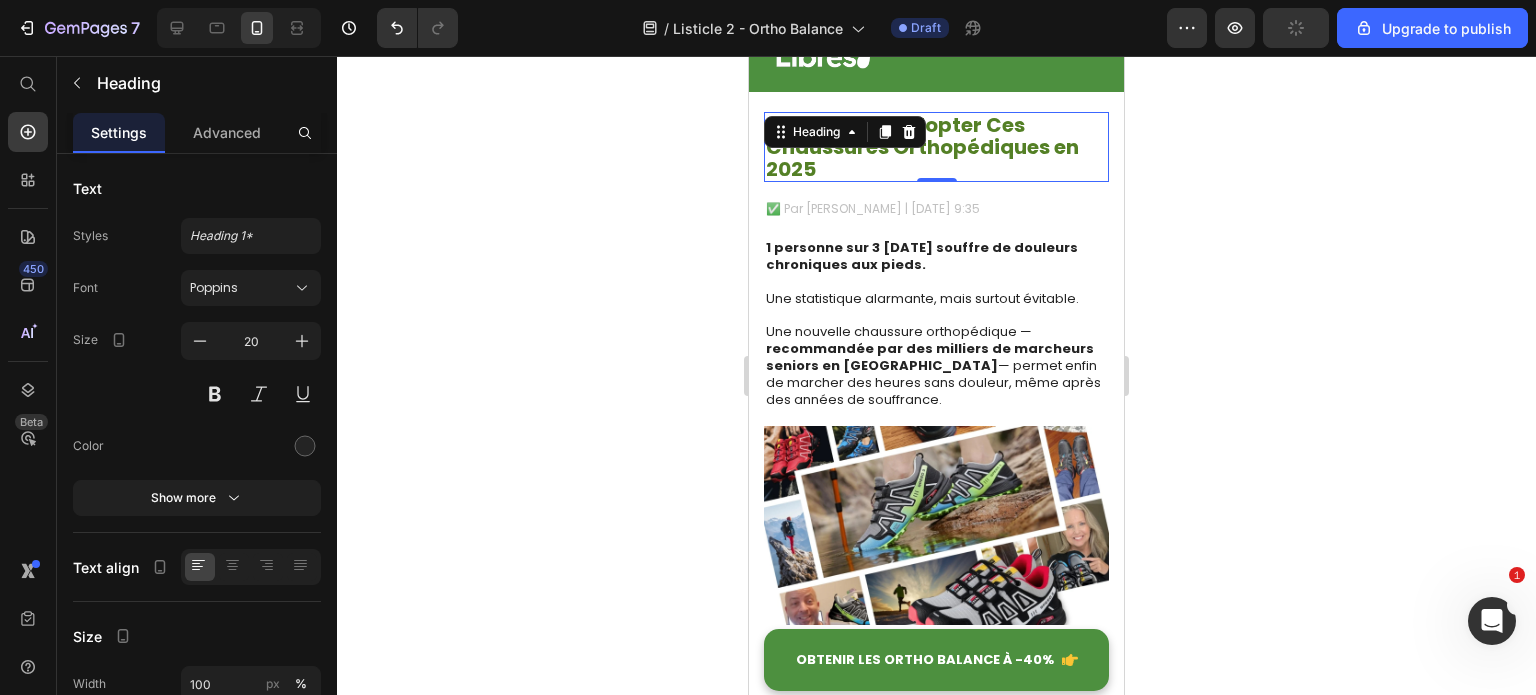 click on "10 Raisons d’Adopter Ces Chaussures Orthopédiques en 2025" at bounding box center (936, 147) 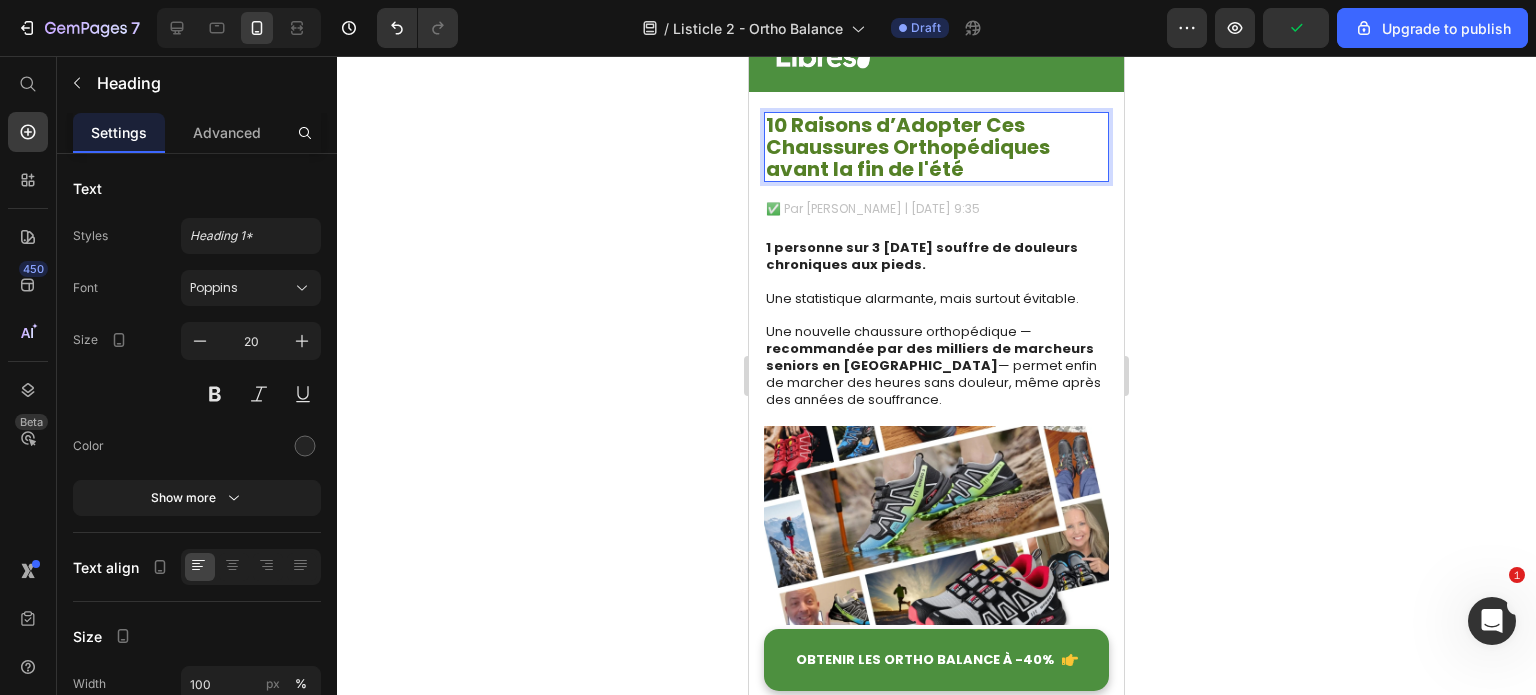 click on "10 Raisons d’Adopter Ces Chaussures Orthopédiques avant la fin de l'été" at bounding box center [908, 147] 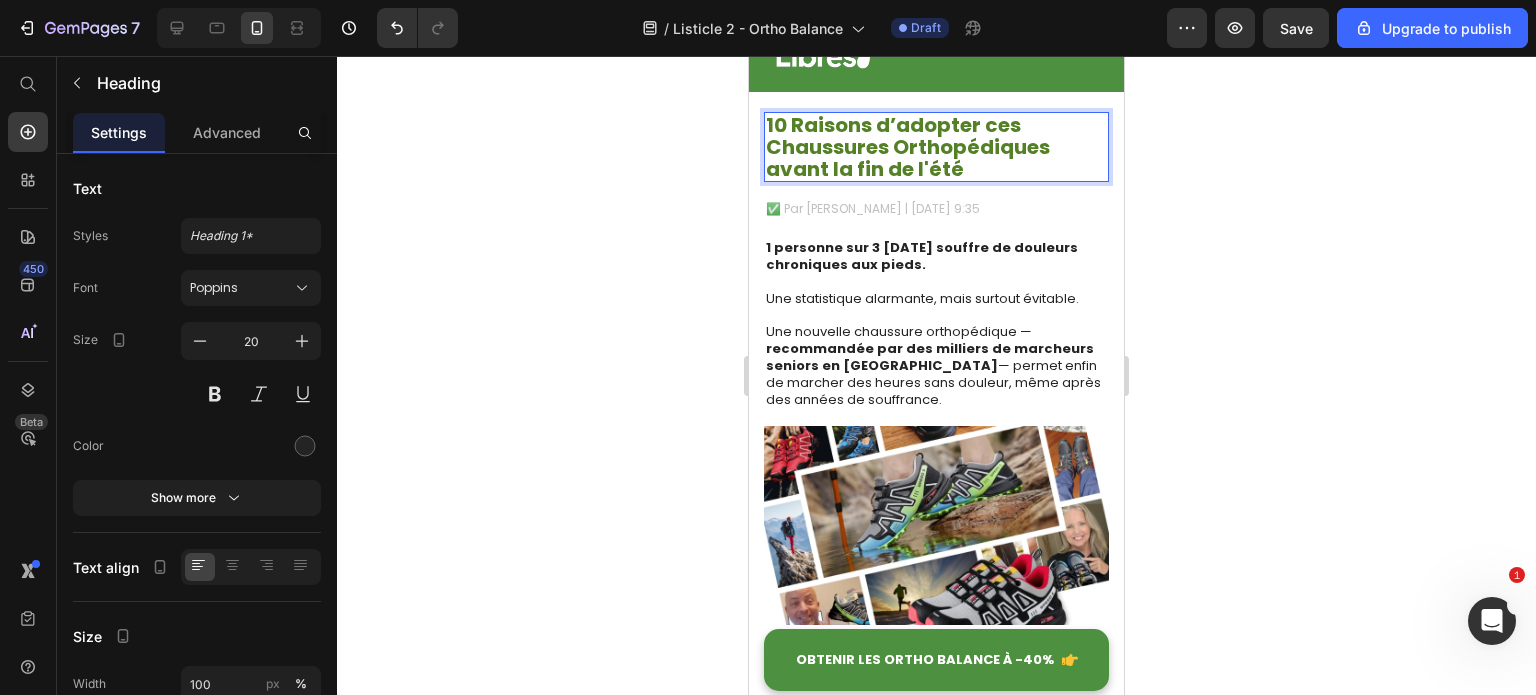 click on "10 Raisons d’adopter ces Chaussures Orthopédiques avant la fin de l'été" at bounding box center [908, 147] 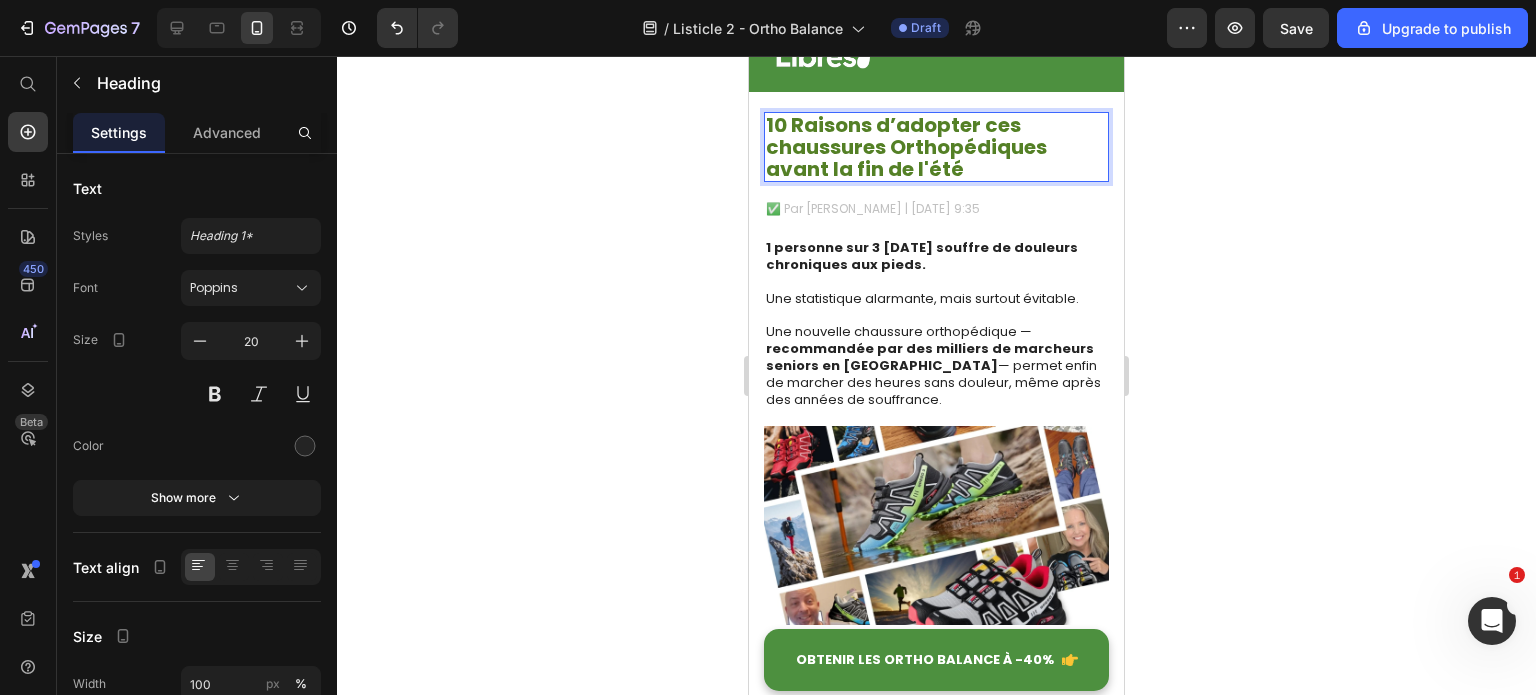 click on "10 Raisons d’adopter ces chaussures Orthopédiques avant la fin de l'été" at bounding box center (906, 147) 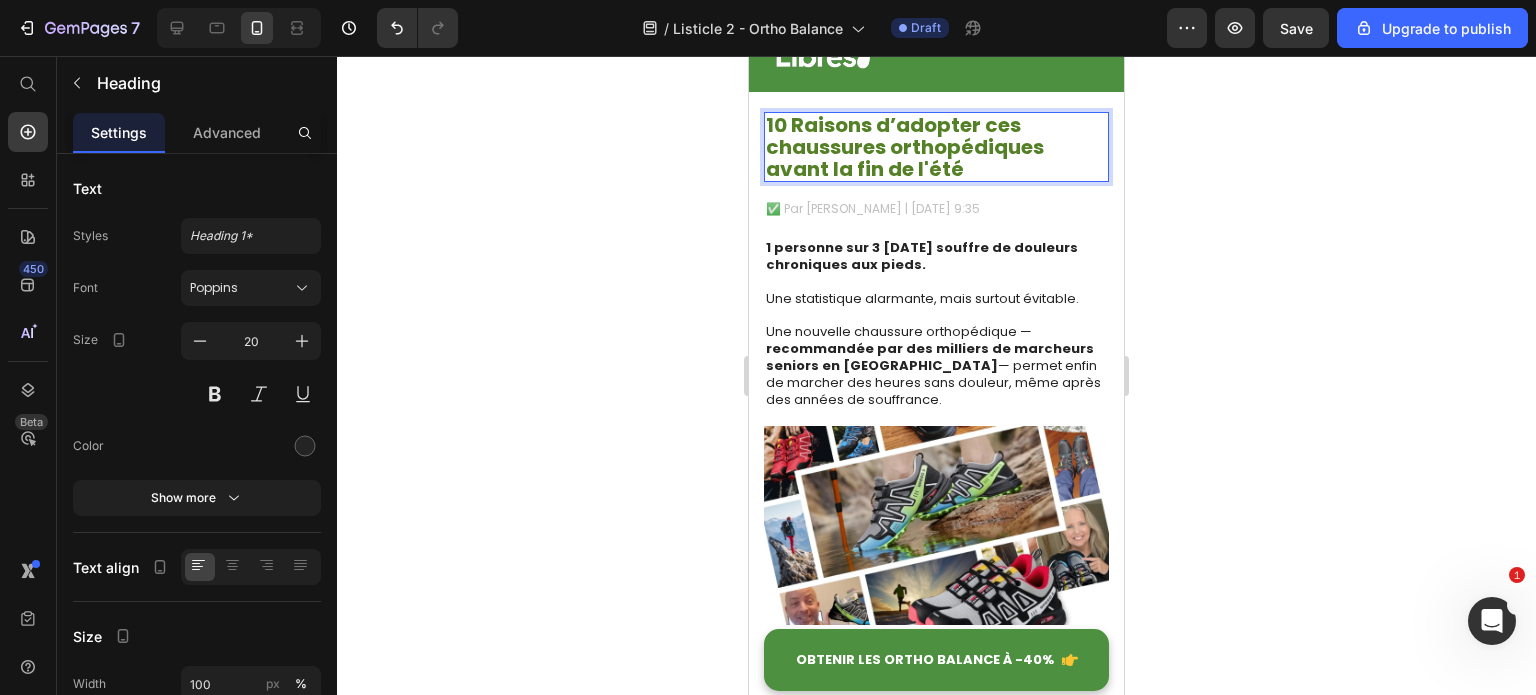 click on "10 Raisons d’adopter ces chaussures orthopédiques avant la fin de l'été" at bounding box center (905, 147) 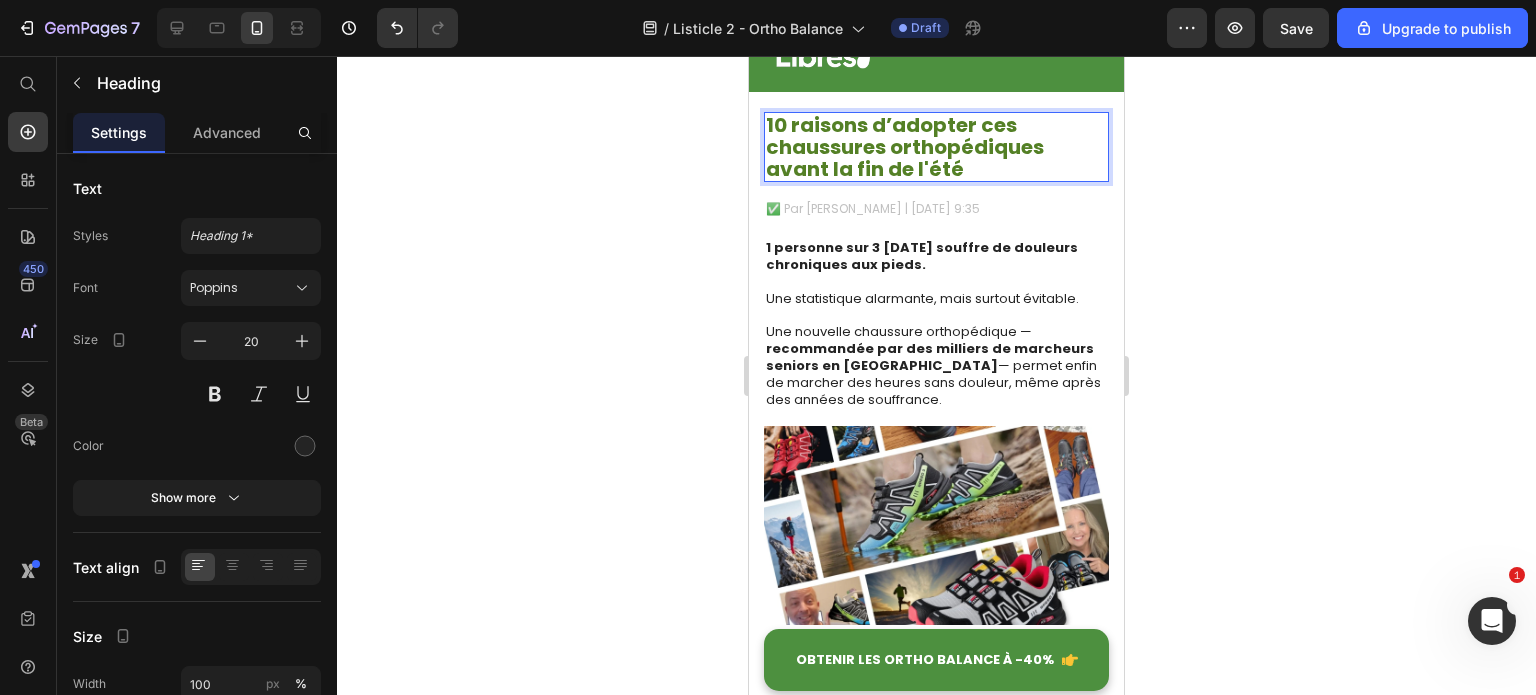 click 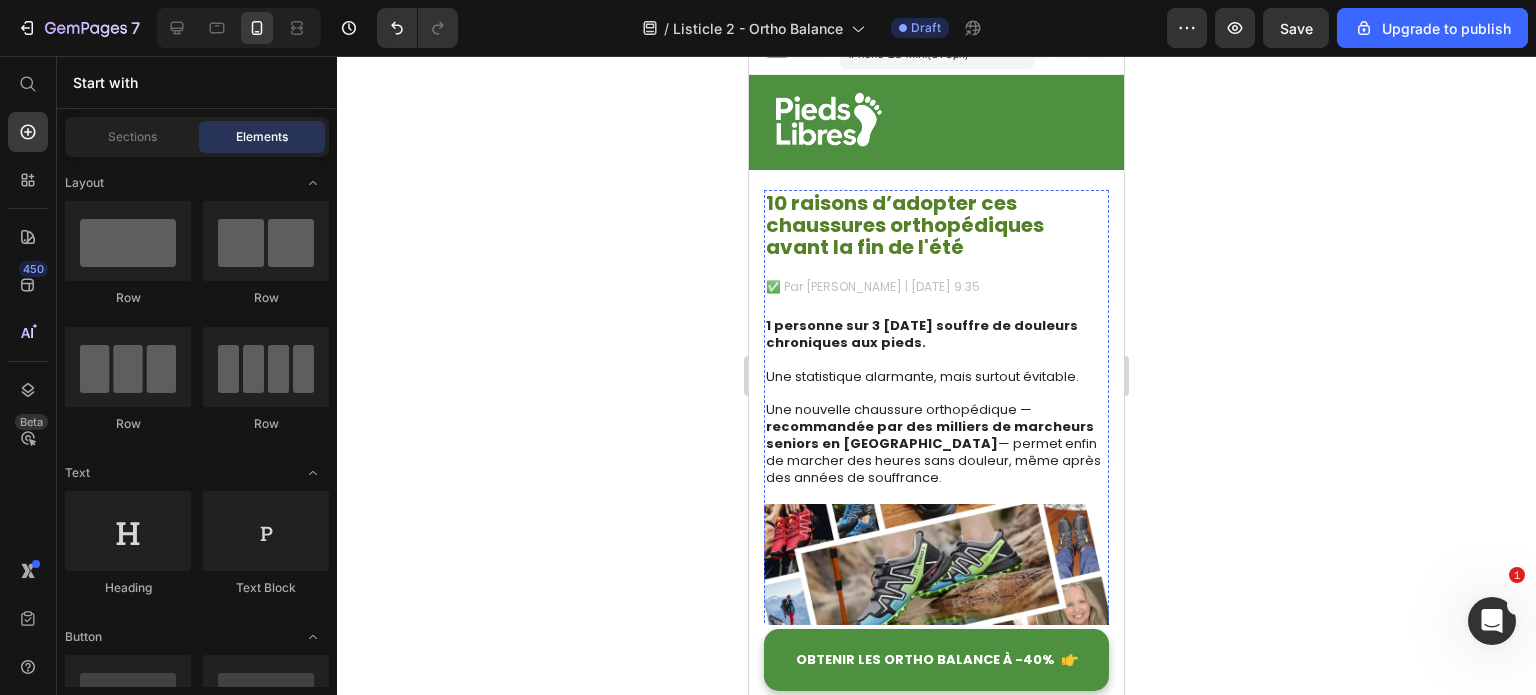 scroll, scrollTop: 0, scrollLeft: 0, axis: both 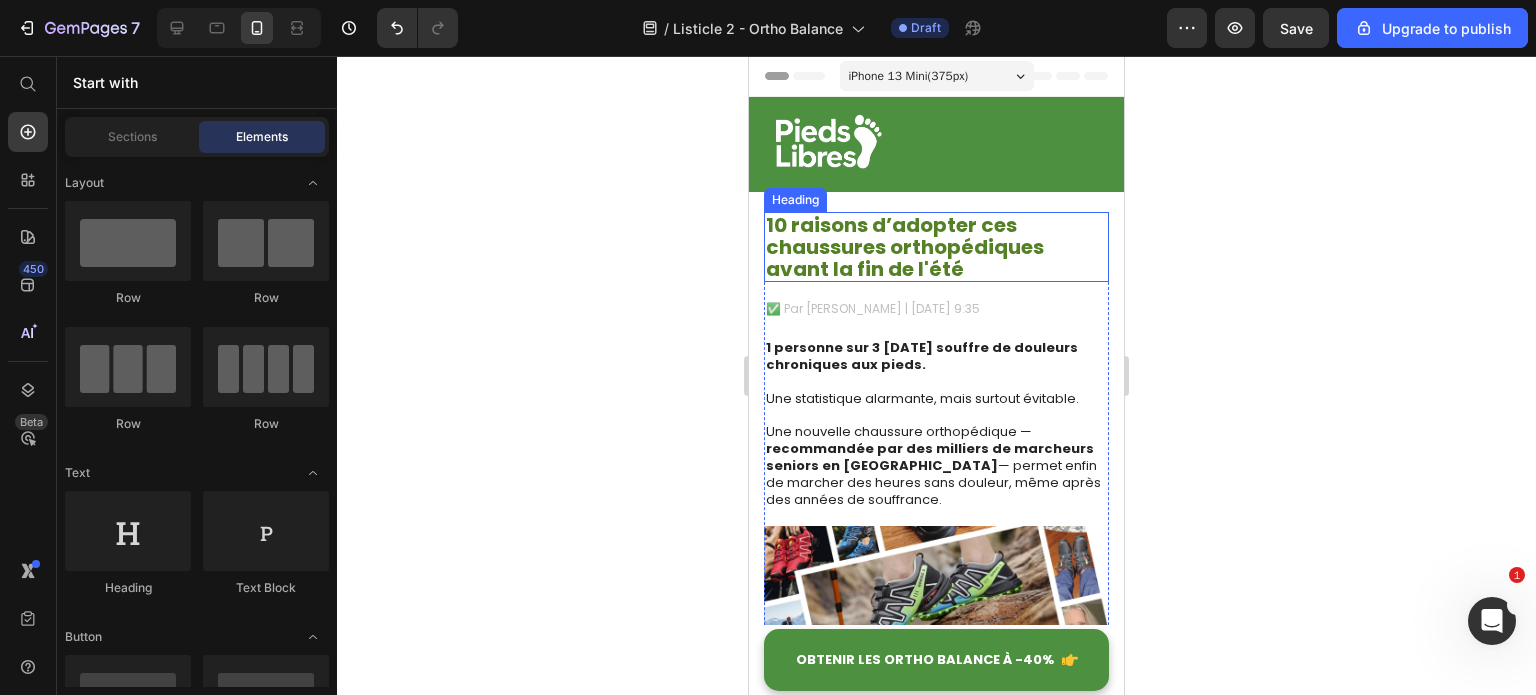 click on "10 raisons d’adopter ces chaussures orthopédiques avant la fin de l'été" at bounding box center (905, 247) 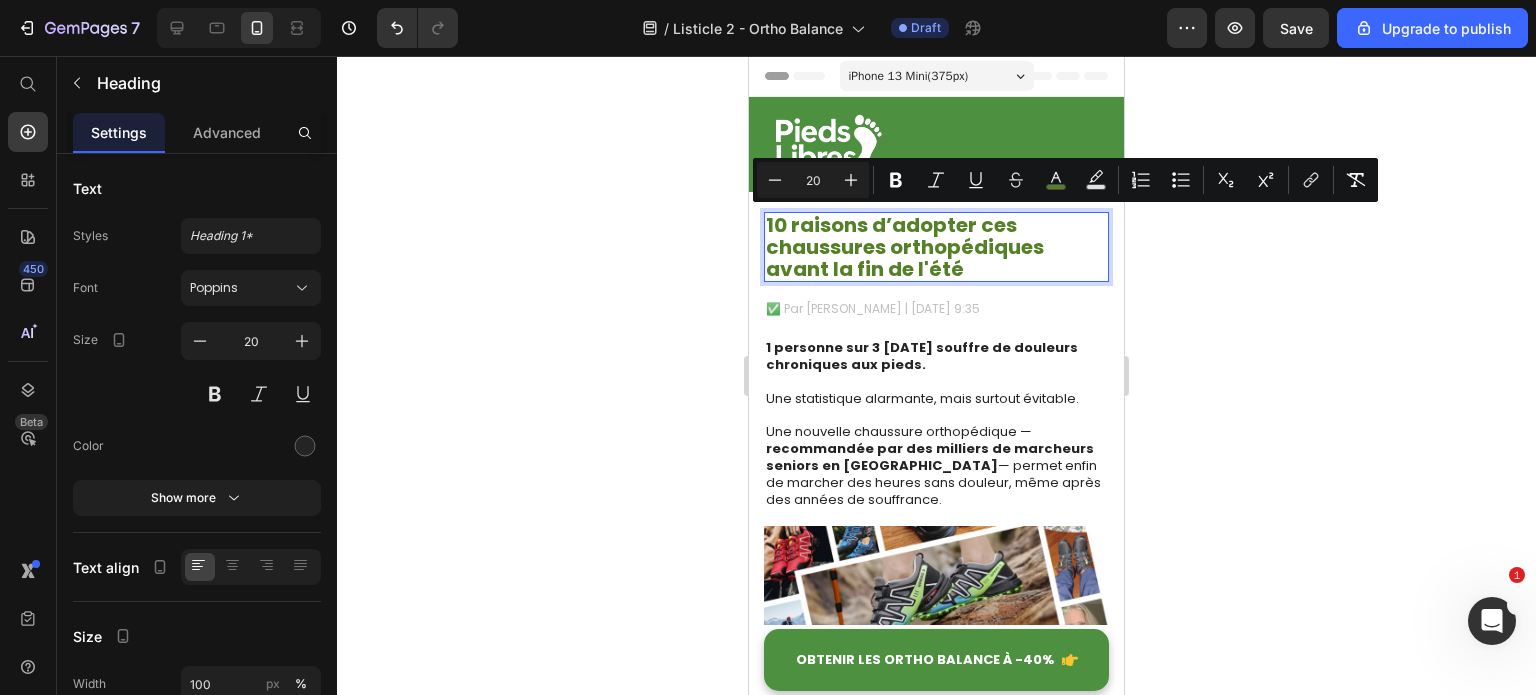 scroll, scrollTop: 0, scrollLeft: 0, axis: both 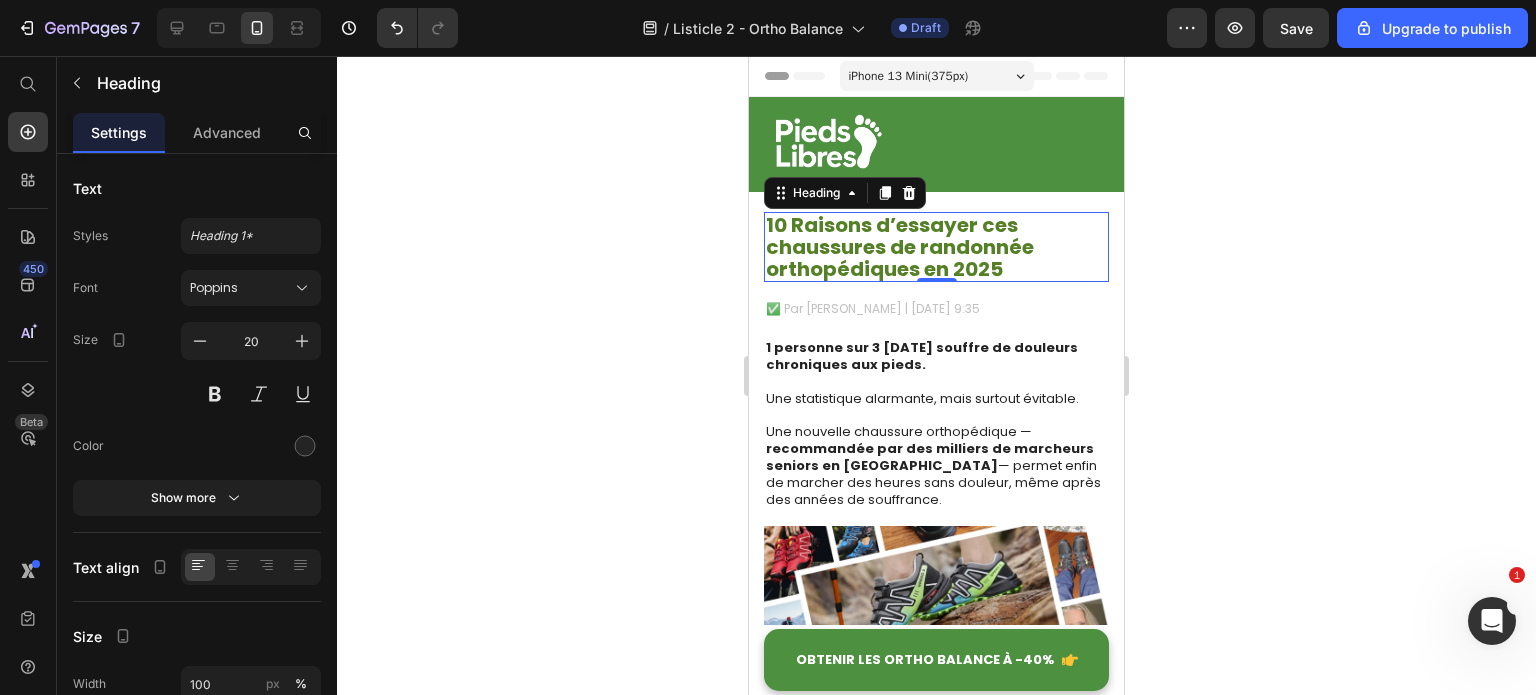 click 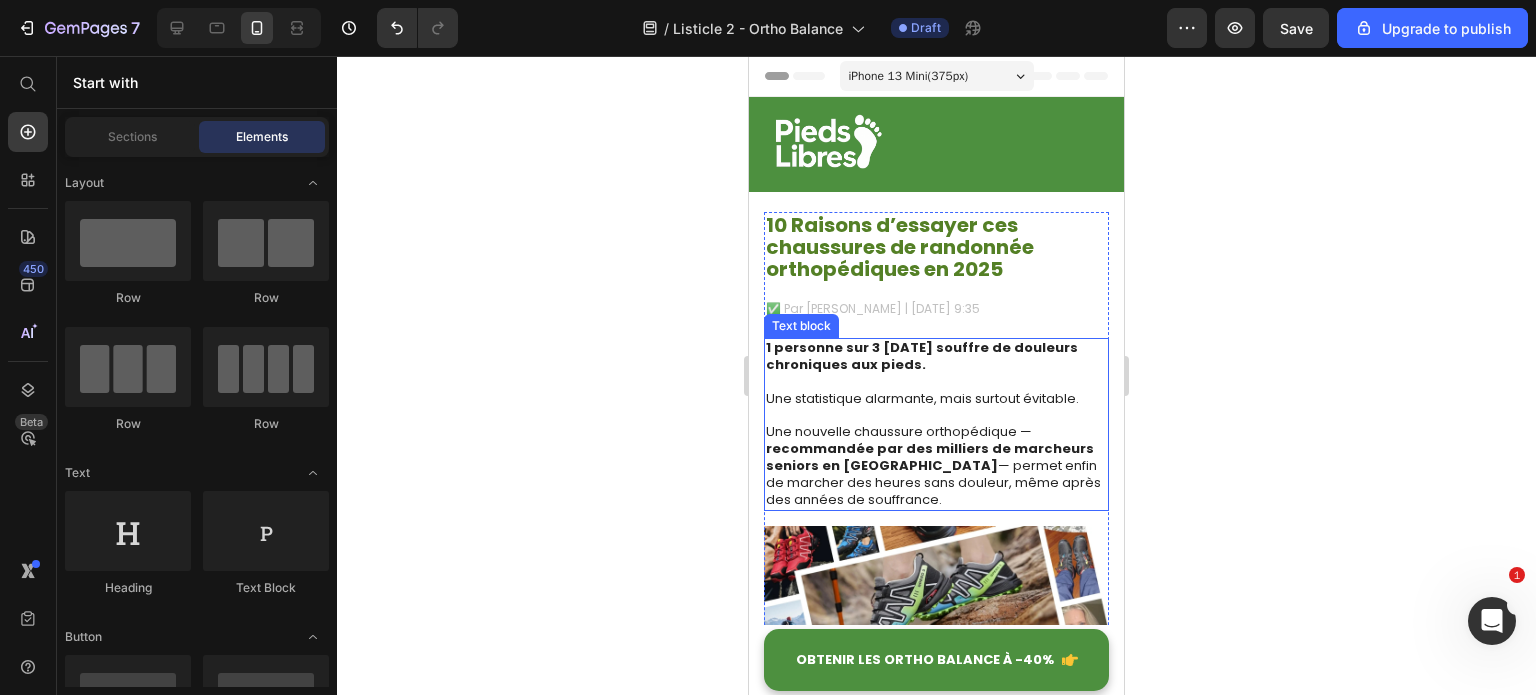 click on "Une nouvelle chaussure orthopédique —  recommandée par des milliers de marcheurs seniors en [GEOGRAPHIC_DATA]  — permet enfin de marcher des heures sans douleur, même après des années de souffrance." at bounding box center (936, 466) 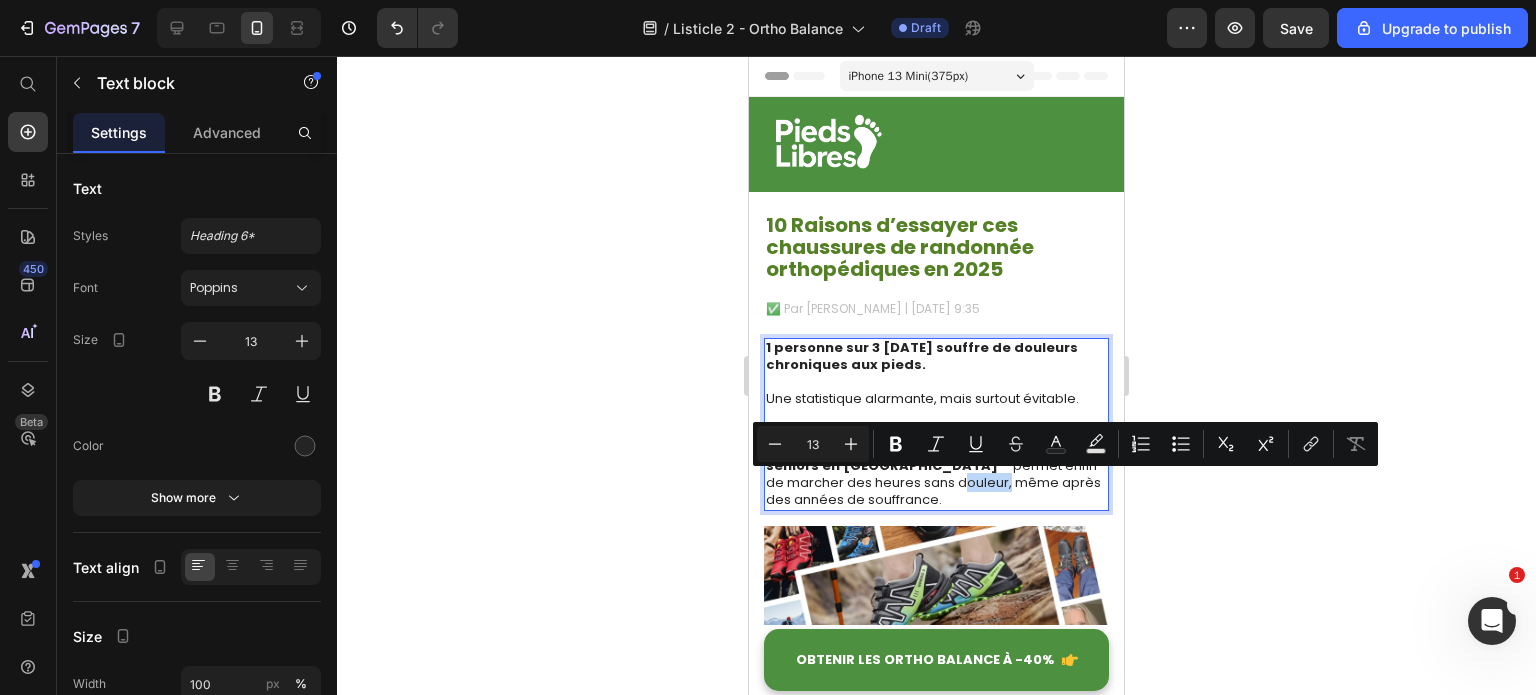 click on "Une nouvelle chaussure orthopédique —  recommandée par des milliers de marcheurs seniors en [GEOGRAPHIC_DATA]  — permet enfin de marcher des heures sans douleur, même après des années de souffrance." at bounding box center [936, 466] 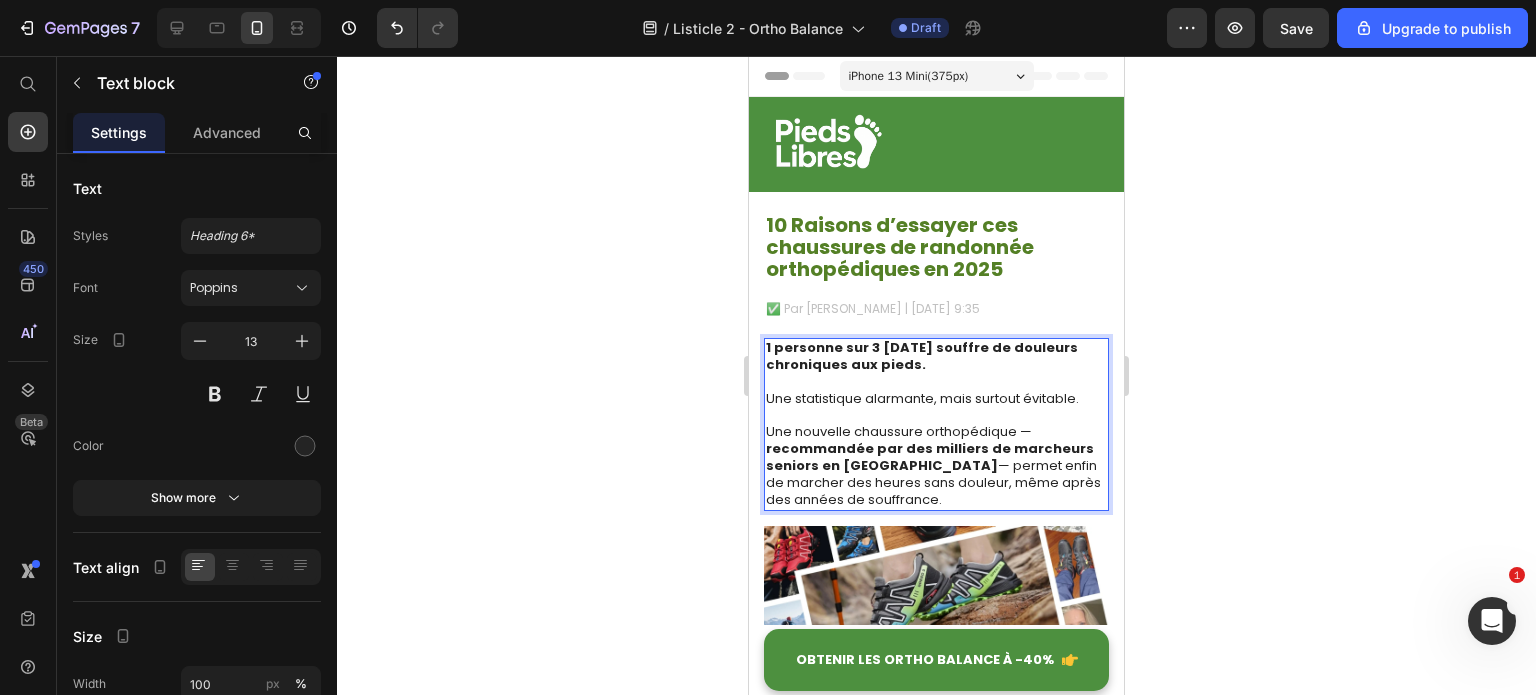 click on "Une nouvelle chaussure orthopédique —  recommandée par des milliers de marcheurs seniors en [GEOGRAPHIC_DATA]  — permet enfin de marcher des heures sans douleur, même après des années de souffrance." at bounding box center [936, 466] 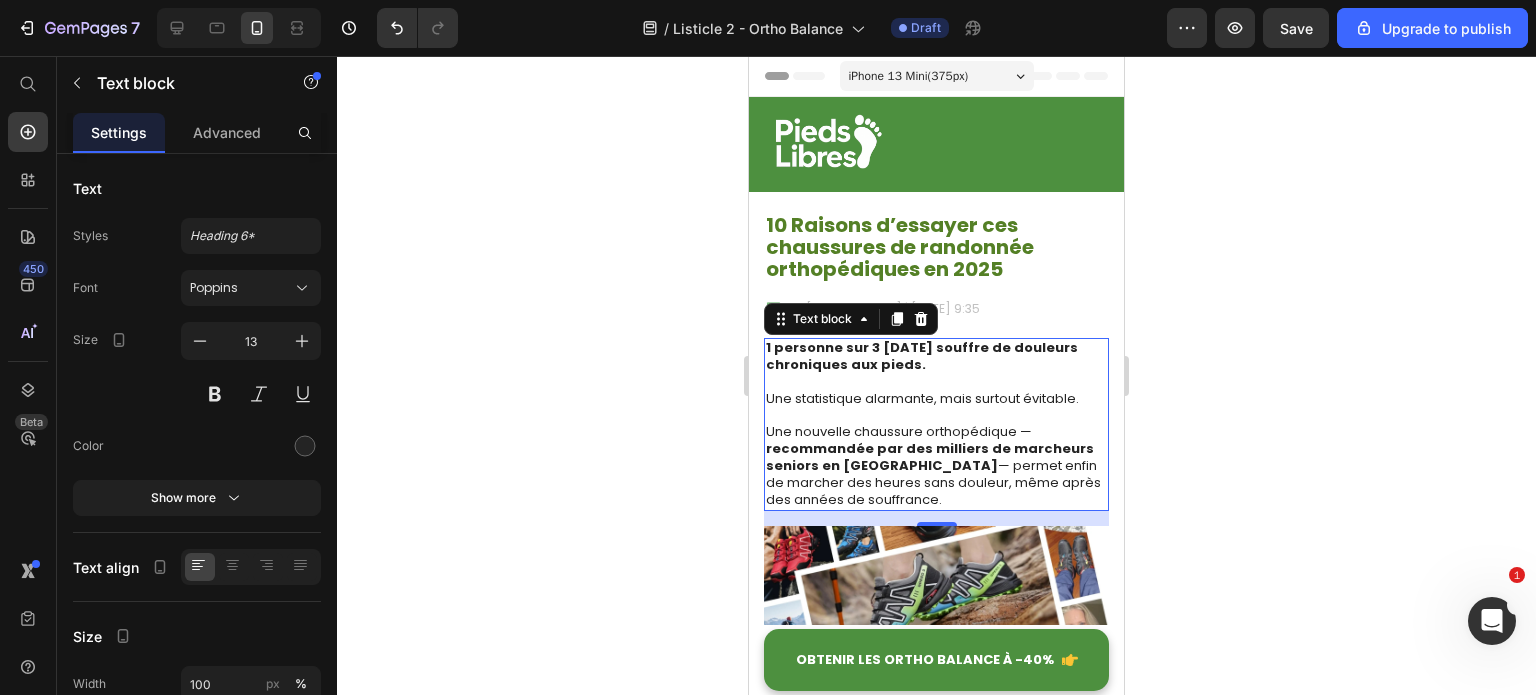 click 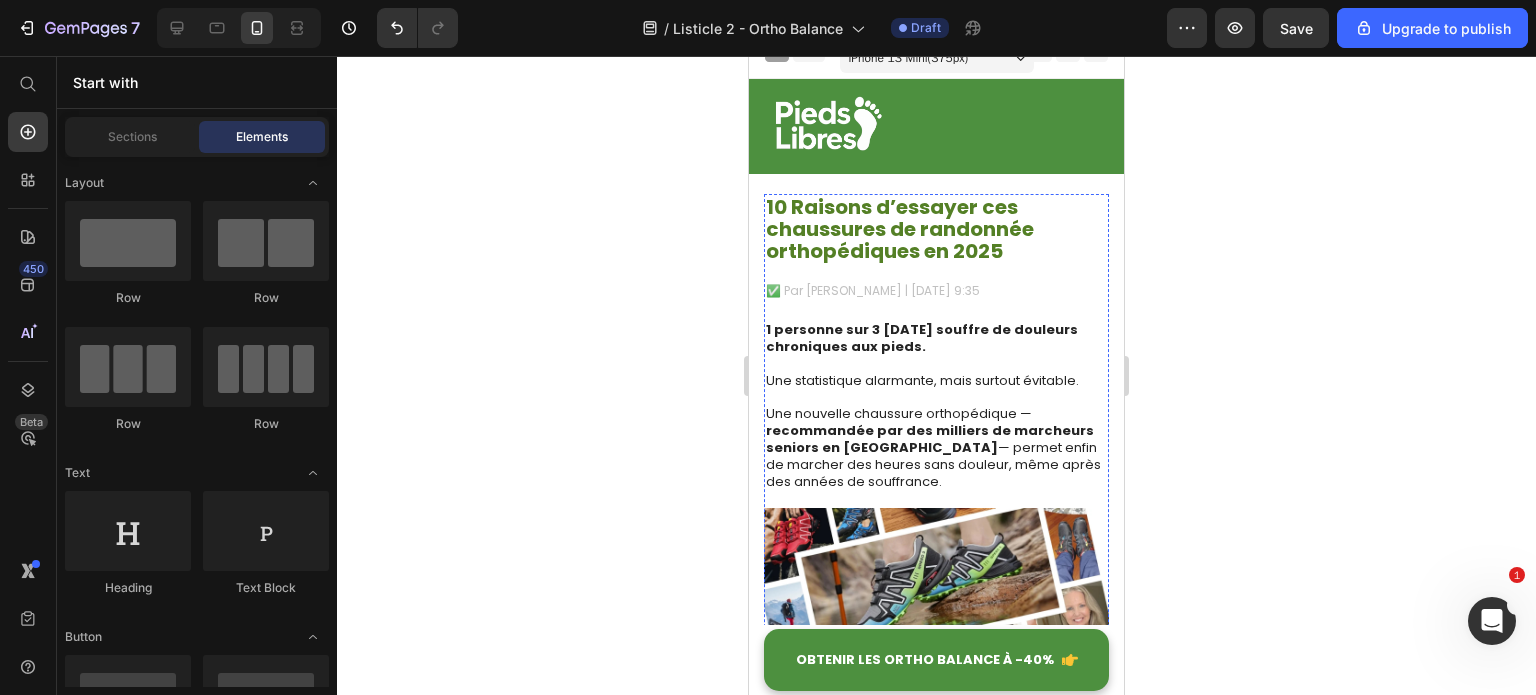 scroll, scrollTop: 0, scrollLeft: 0, axis: both 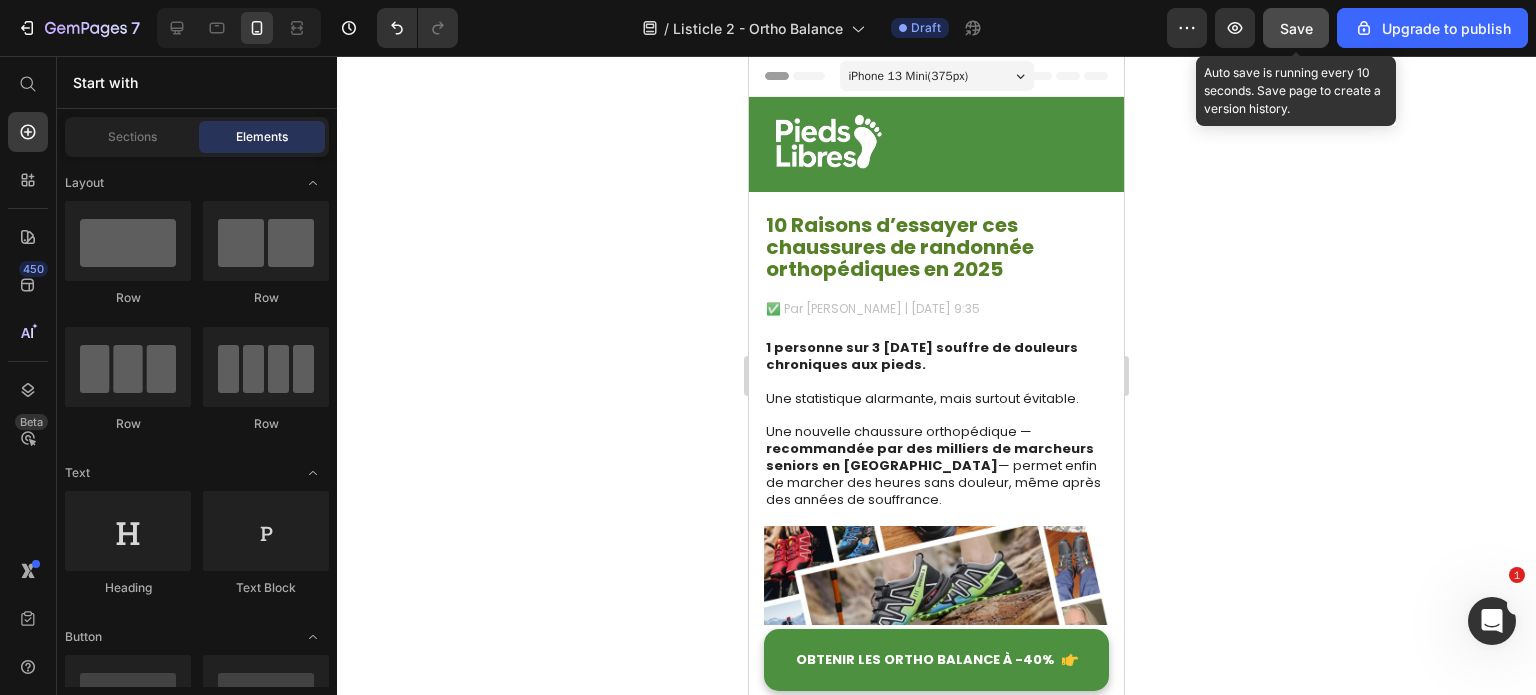click on "Save" at bounding box center [1296, 28] 